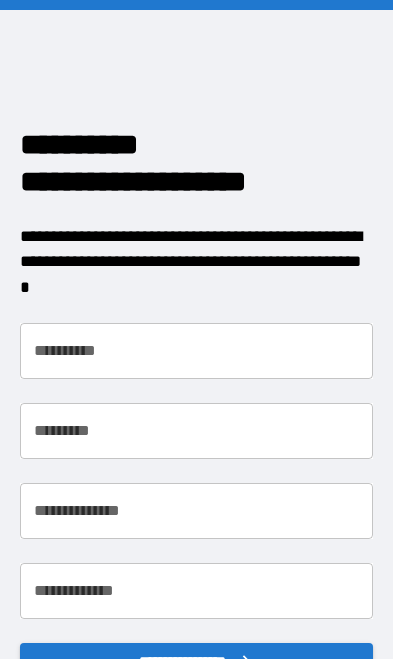 scroll, scrollTop: 0, scrollLeft: 0, axis: both 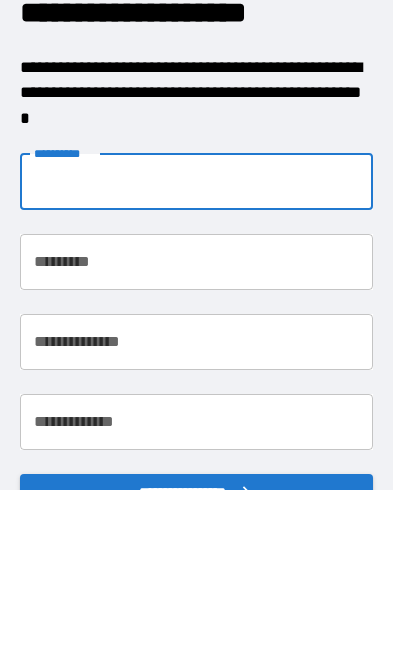 type on "*********" 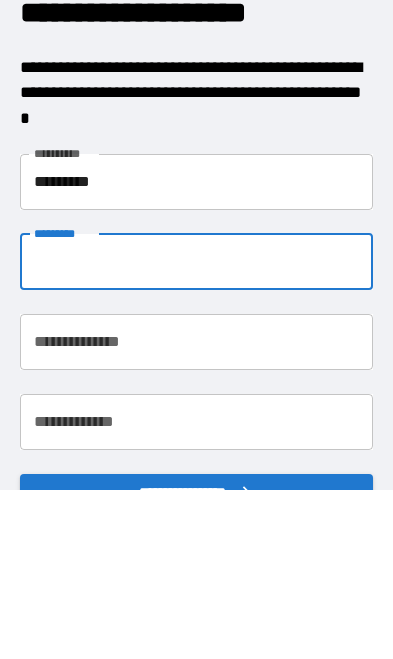 type on "********" 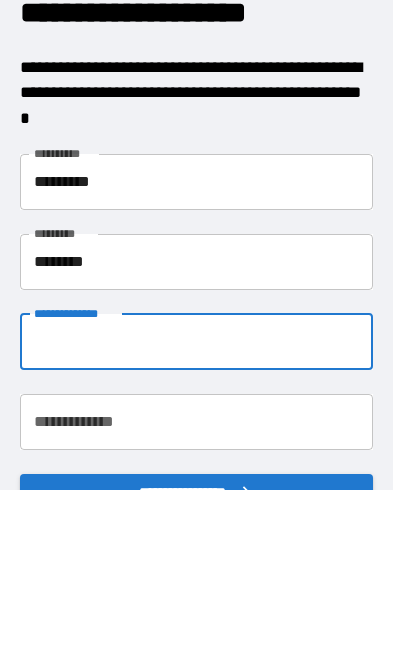 type on "**********" 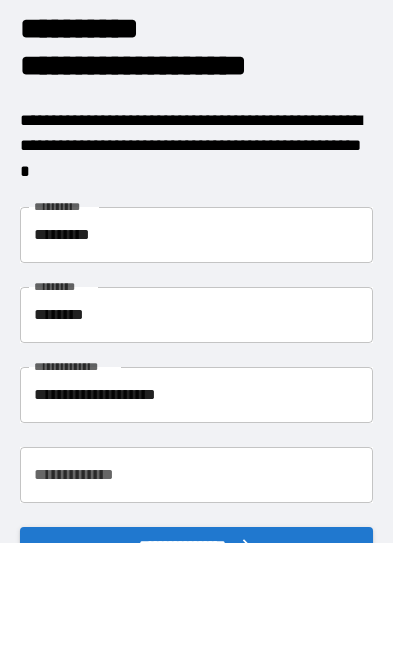 click on "**********" at bounding box center [197, 475] 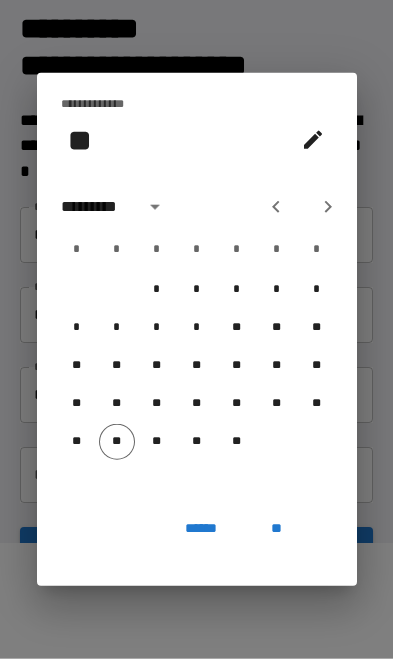 click 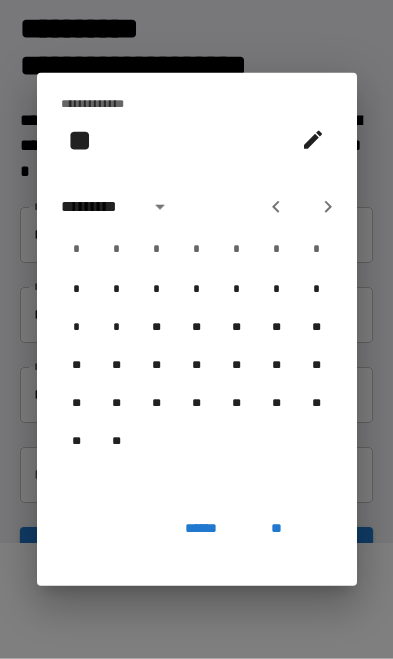 click 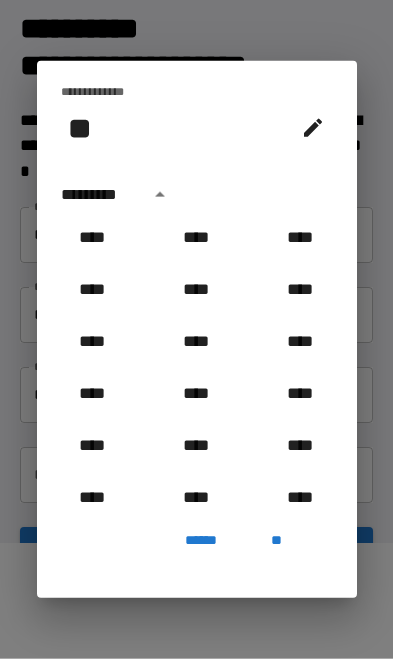scroll, scrollTop: 1151, scrollLeft: 0, axis: vertical 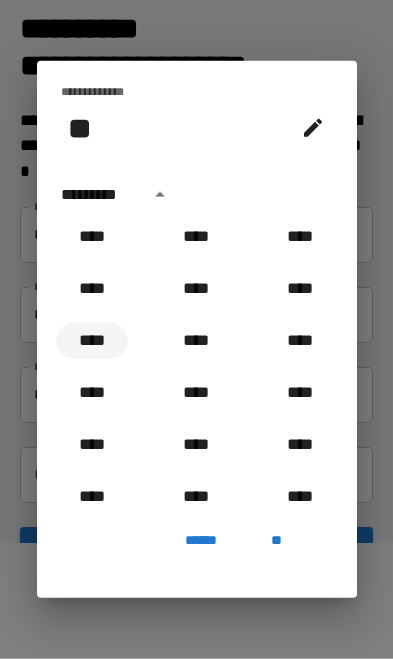 click on "****" at bounding box center (92, 341) 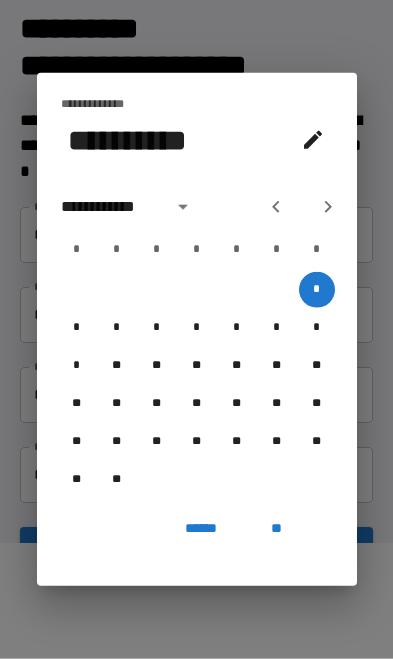 click 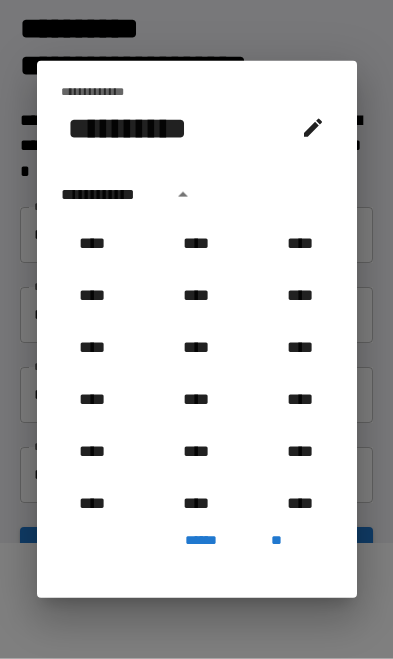 scroll, scrollTop: 1122, scrollLeft: 0, axis: vertical 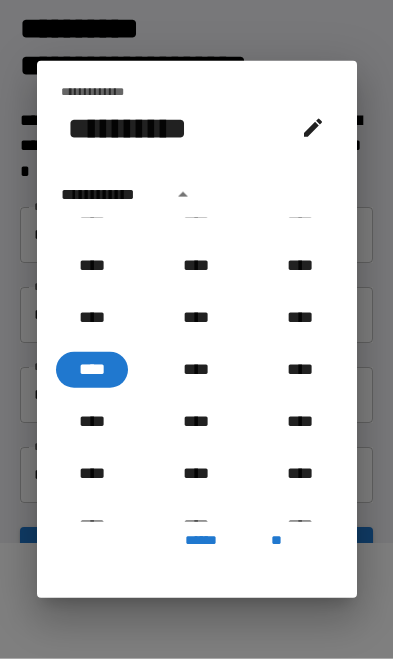 click 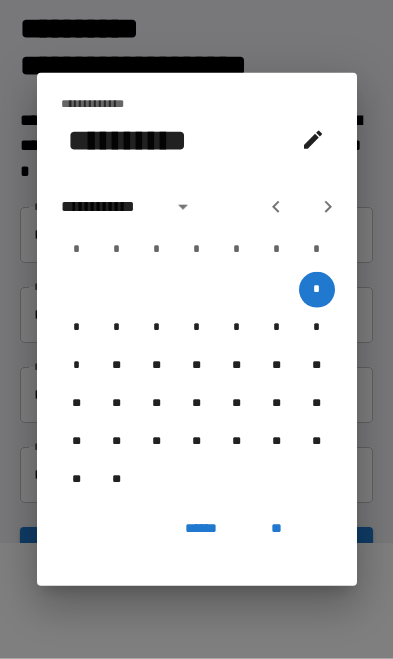 click 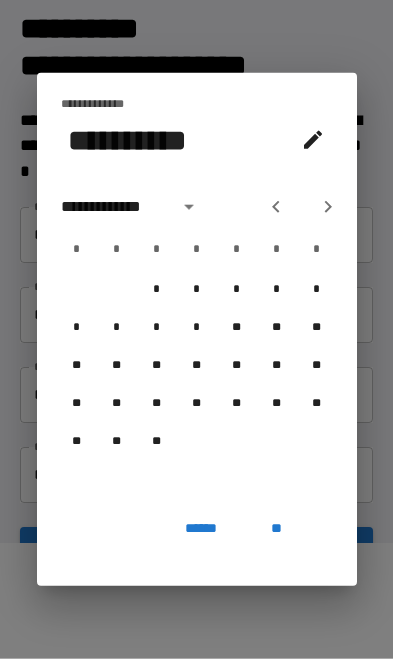 click 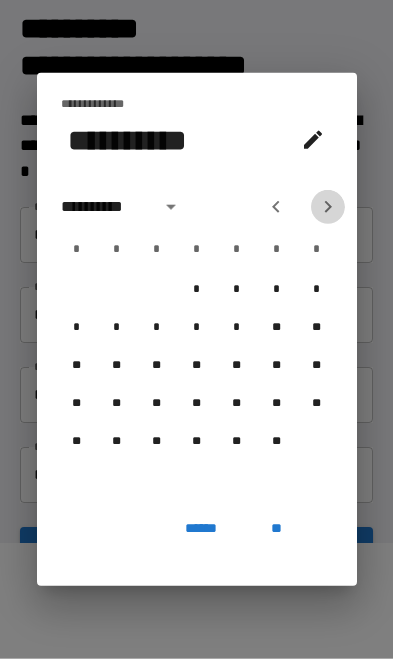 click 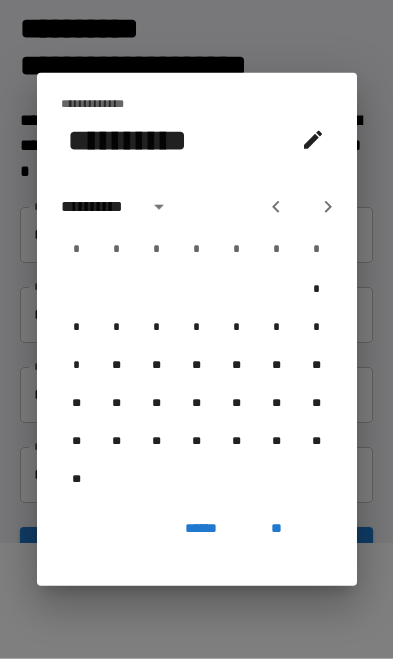 click 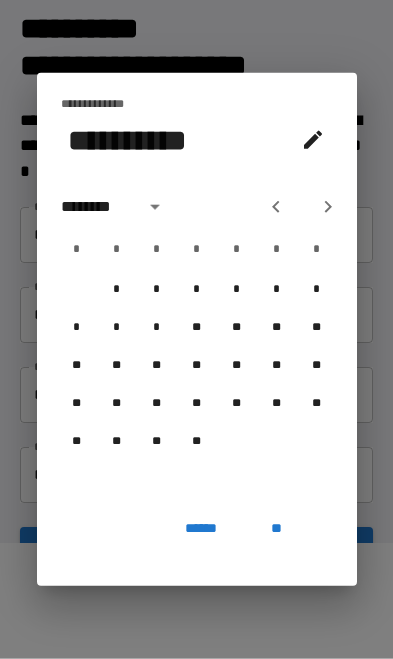 click 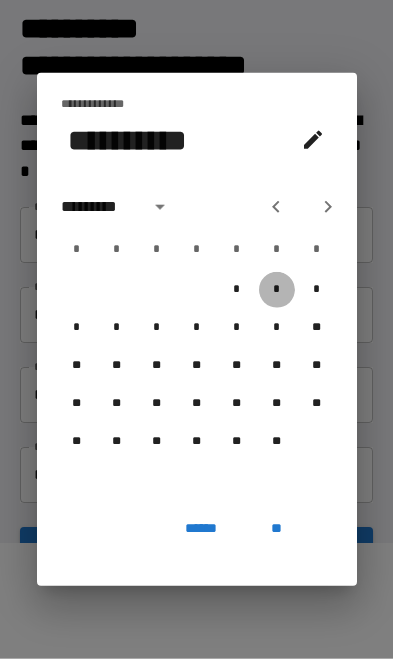click on "*" at bounding box center (277, 290) 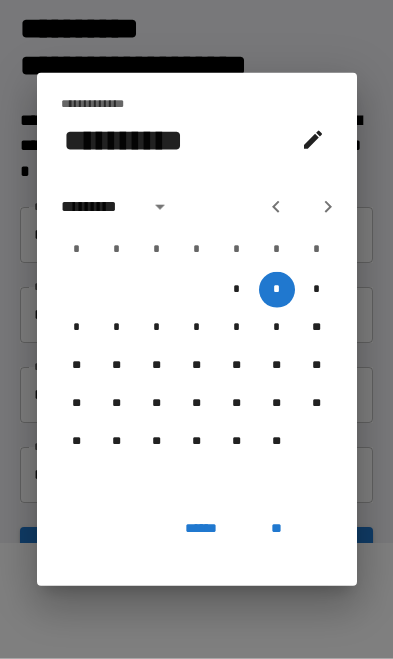 click on "**" at bounding box center [277, 528] 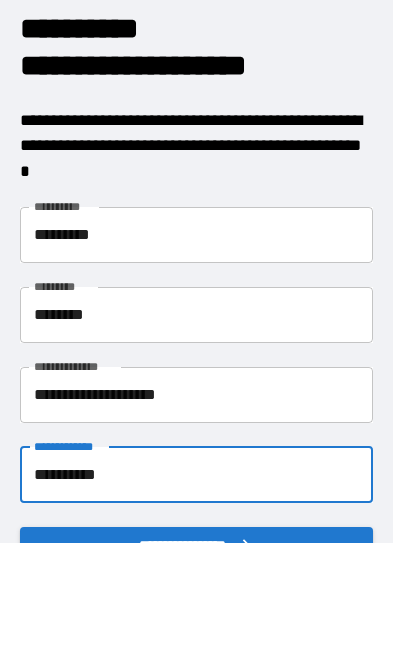 click on "**********" at bounding box center [197, 545] 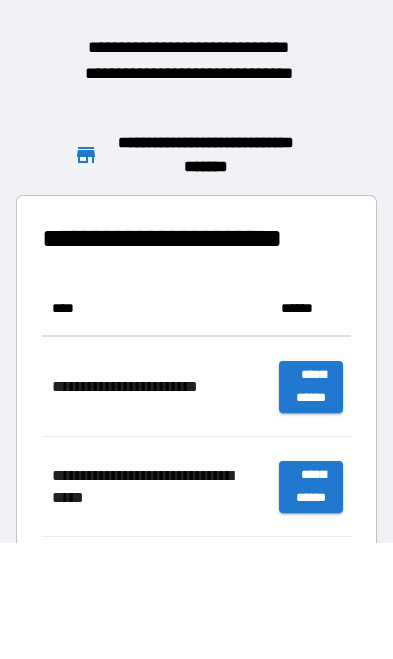 scroll, scrollTop: 756, scrollLeft: 309, axis: both 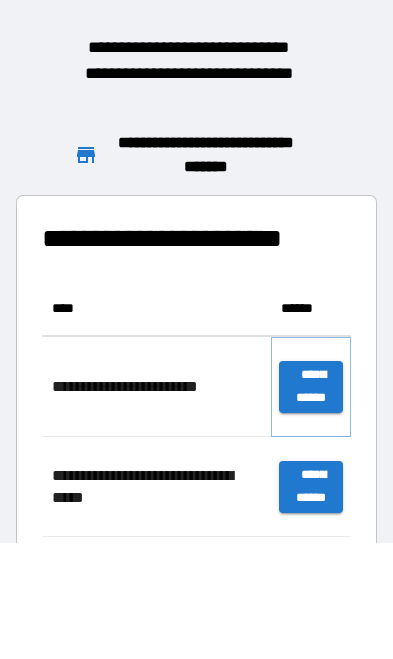 click on "**********" at bounding box center [311, 387] 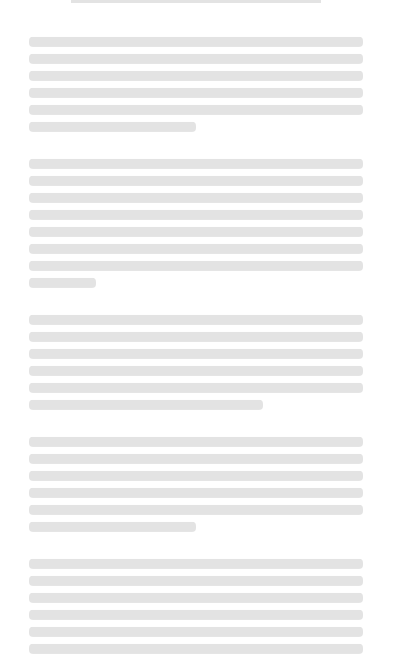 scroll, scrollTop: 116, scrollLeft: 0, axis: vertical 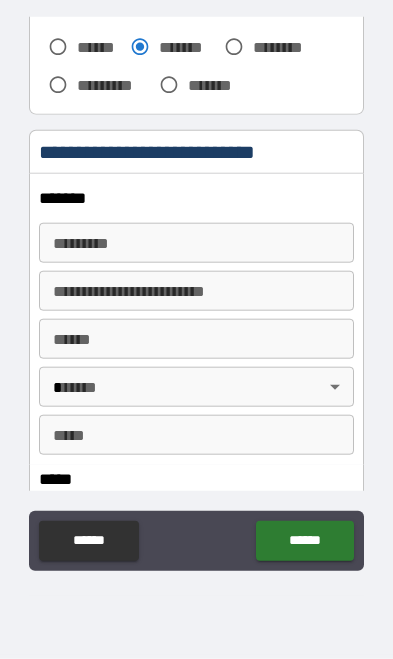 click on "*******   * *******   *" at bounding box center (196, 243) 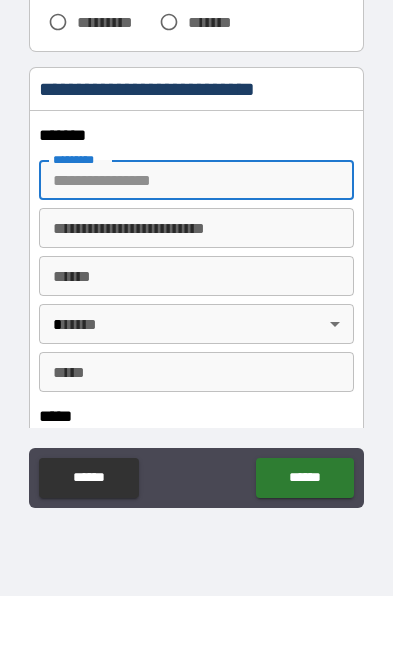 type on "**********" 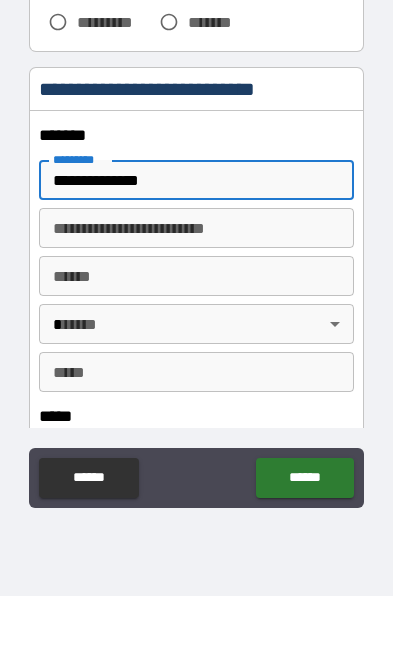 type on "**********" 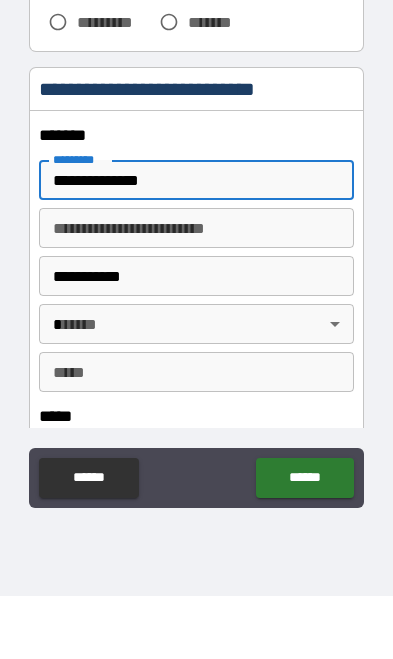 type on "**" 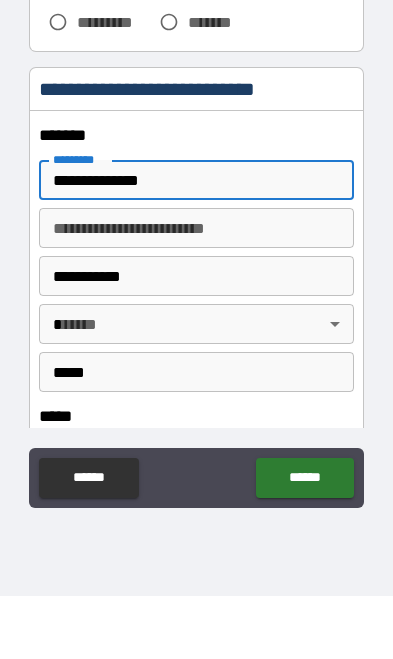 type on "*" 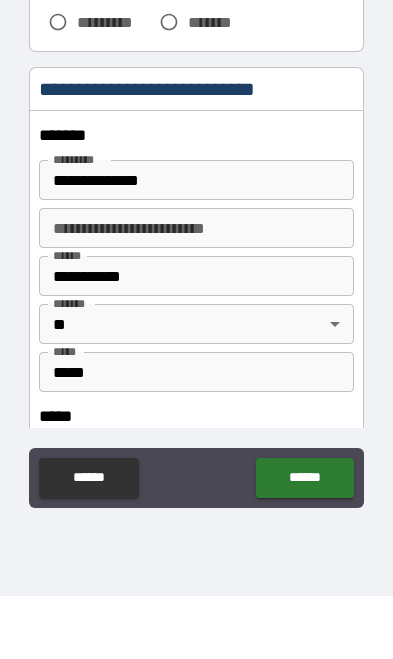 scroll, scrollTop: 116, scrollLeft: 0, axis: vertical 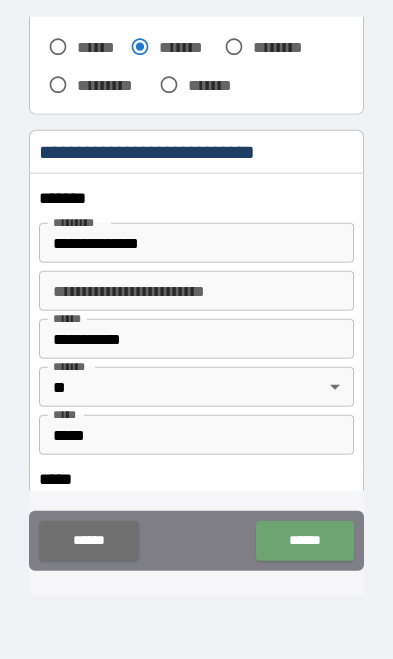 click on "******" at bounding box center [304, 541] 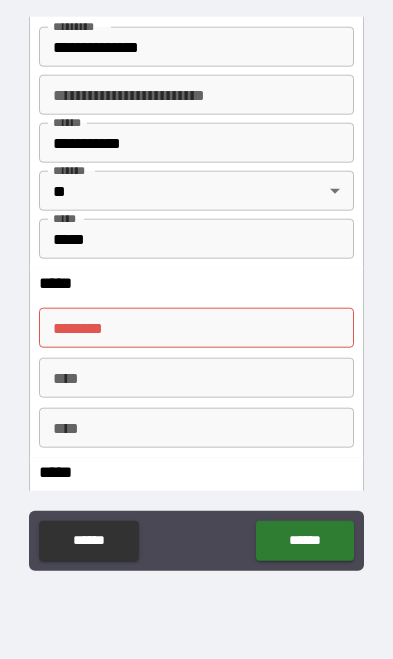 scroll, scrollTop: 854, scrollLeft: 0, axis: vertical 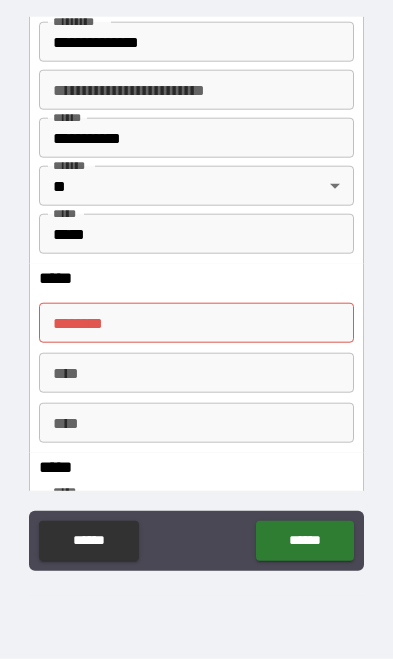 click on "******   * ******   *" at bounding box center [196, 323] 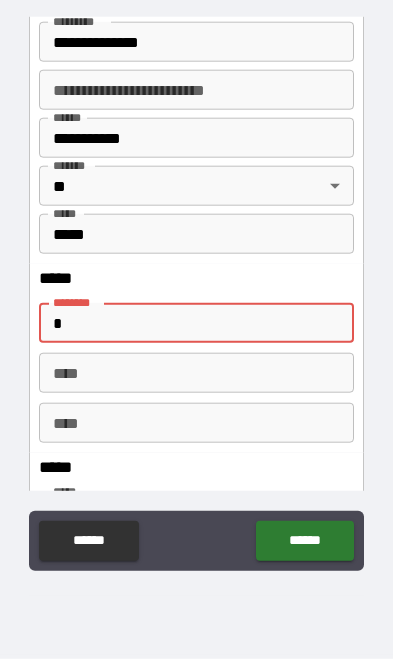 scroll, scrollTop: 116, scrollLeft: 0, axis: vertical 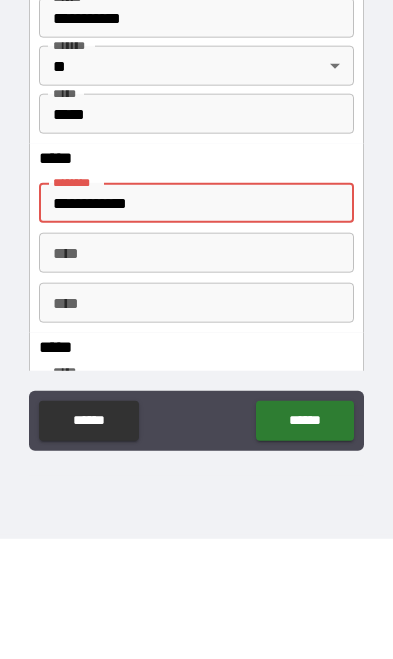 type on "**********" 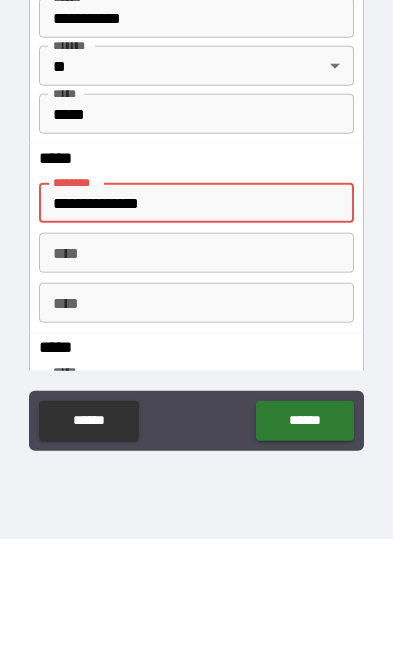 type on "*" 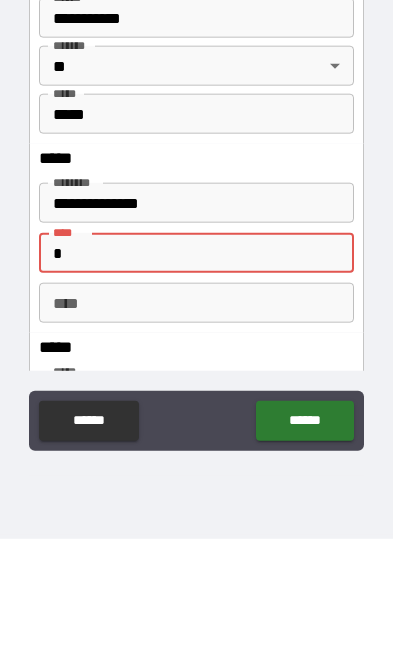 type 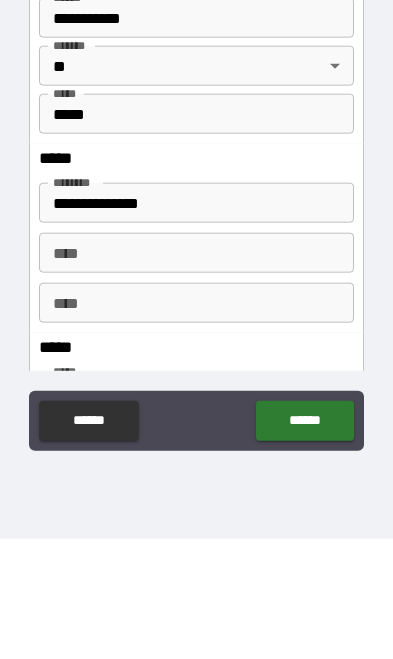 scroll, scrollTop: 116, scrollLeft: 0, axis: vertical 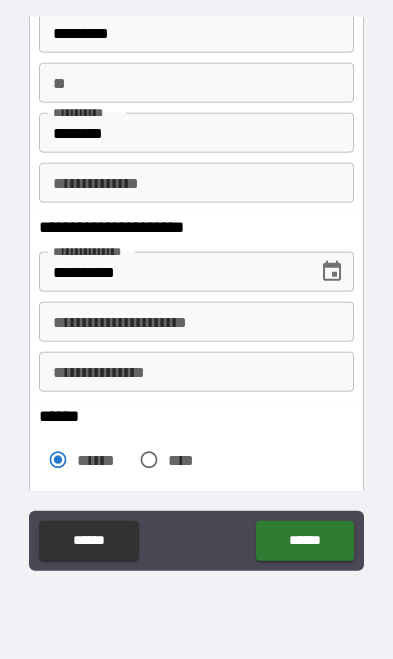 click on "******" at bounding box center (304, 541) 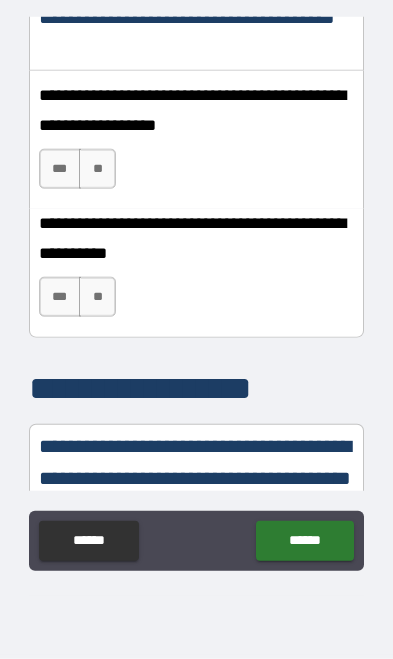 scroll, scrollTop: 1459, scrollLeft: 0, axis: vertical 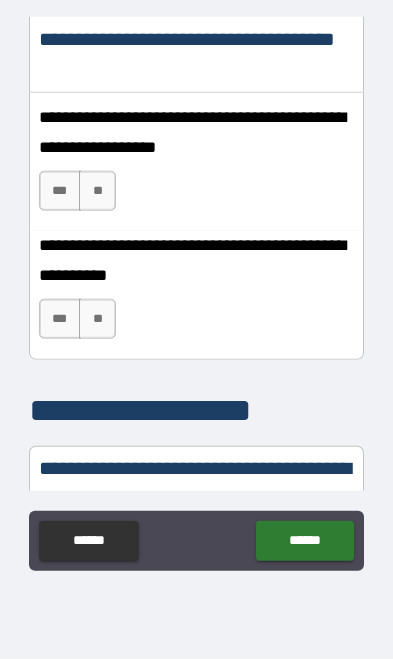 click on "***" at bounding box center [60, 191] 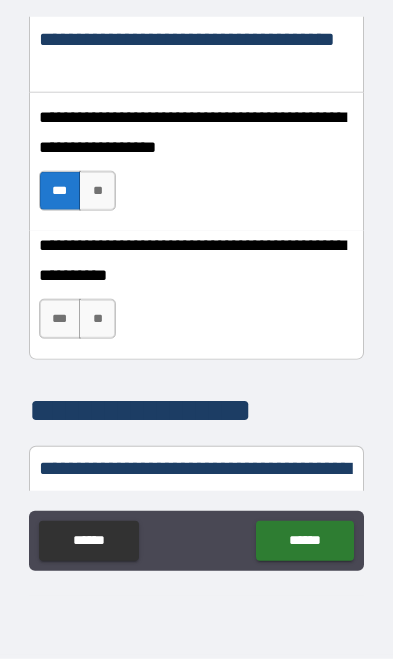 click on "***" at bounding box center (60, 319) 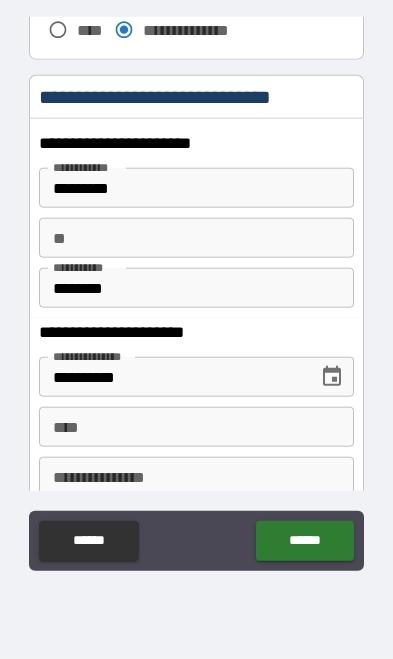 scroll, scrollTop: 2066, scrollLeft: 0, axis: vertical 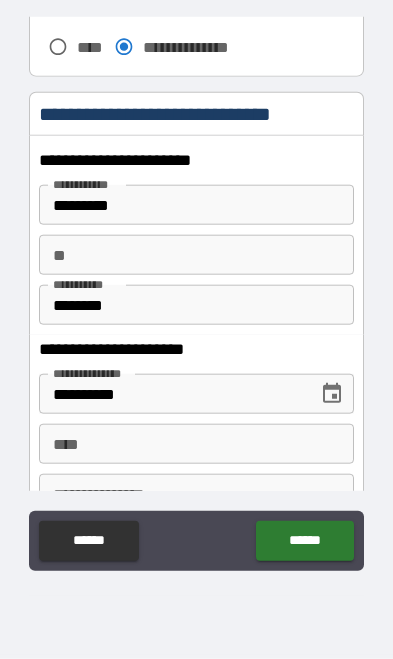 click on "*********" at bounding box center (196, 205) 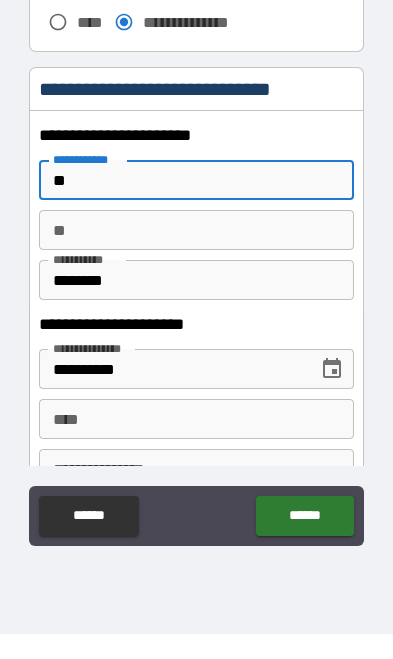 type on "*" 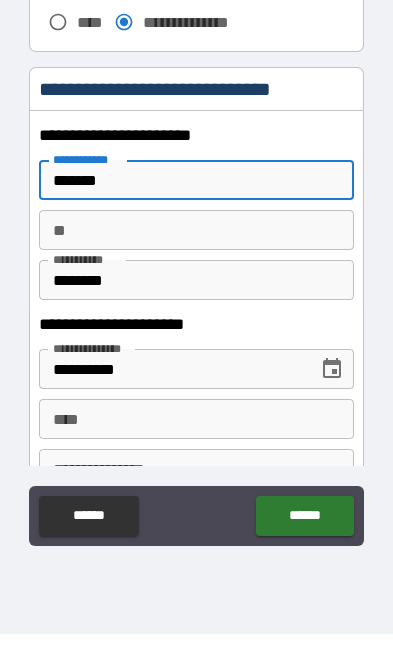 type on "*******" 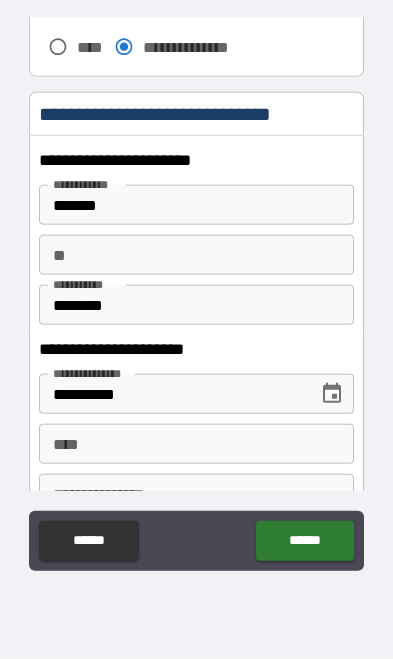 click on "**********" at bounding box center (171, 394) 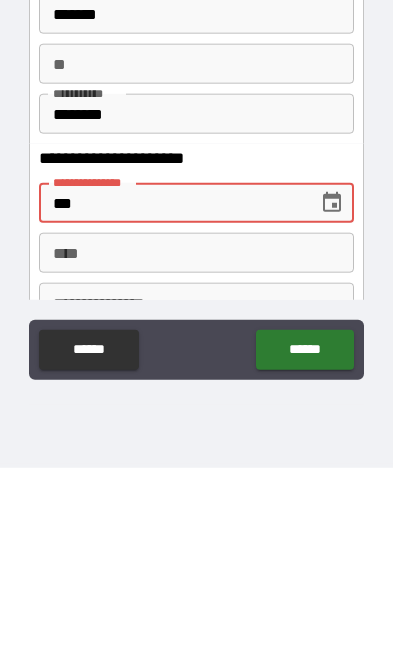 type on "*" 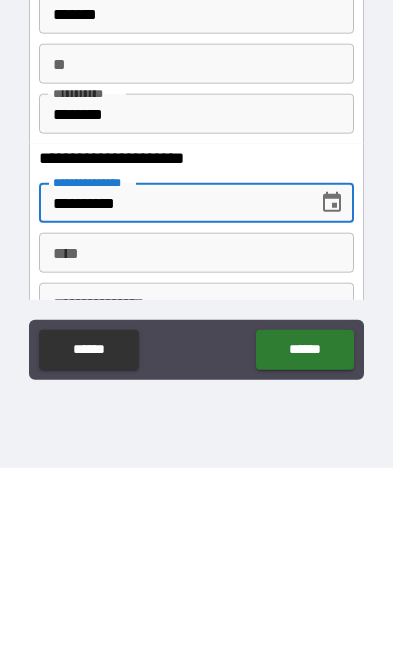 type on "**********" 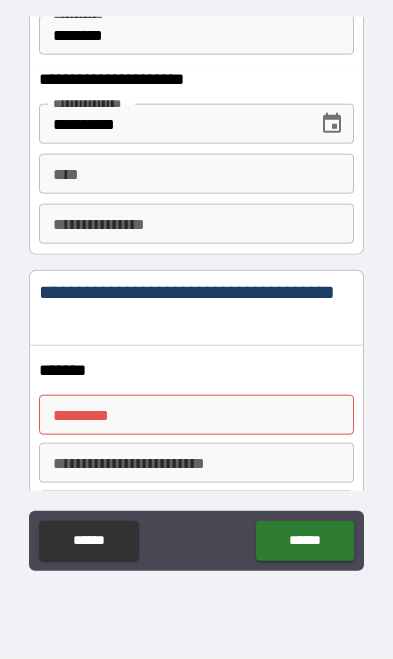 scroll, scrollTop: 2340, scrollLeft: 0, axis: vertical 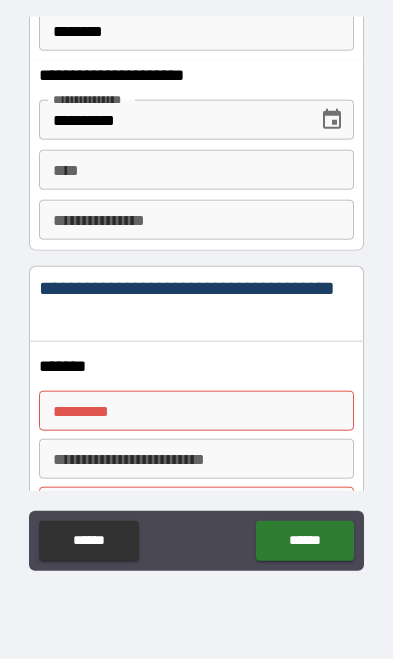 click on "*******   * *******   *" at bounding box center (196, 411) 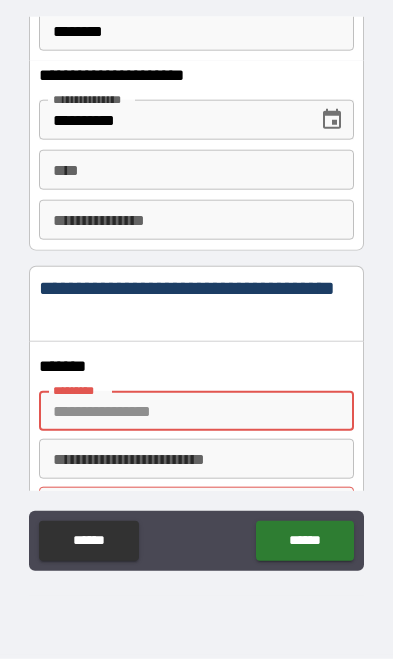 scroll, scrollTop: 116, scrollLeft: 0, axis: vertical 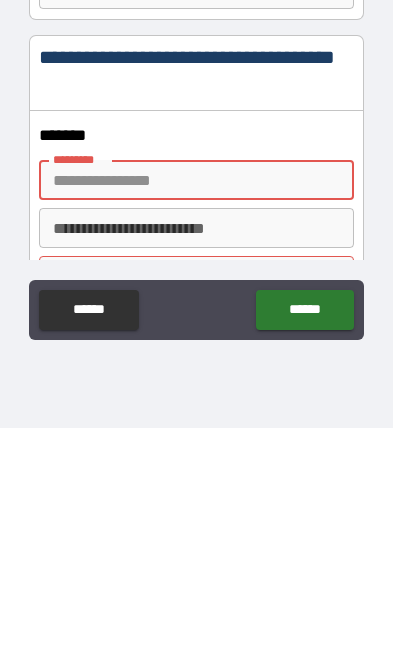 type on "**********" 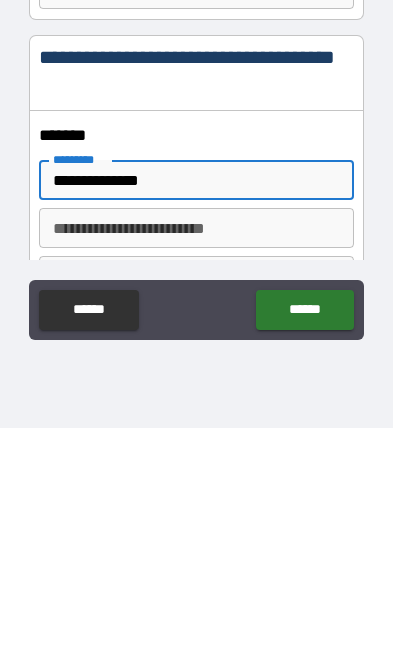 type on "**********" 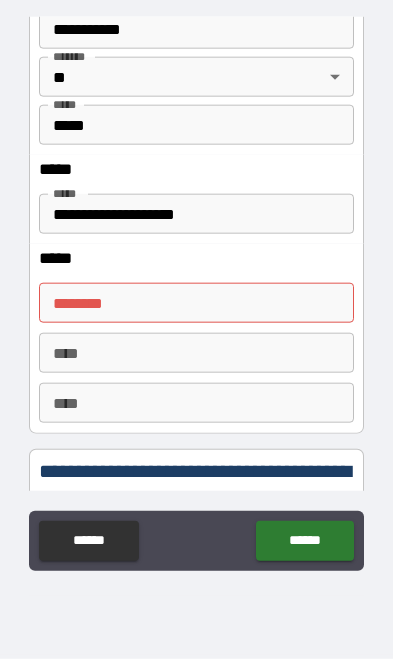 scroll, scrollTop: 2818, scrollLeft: 0, axis: vertical 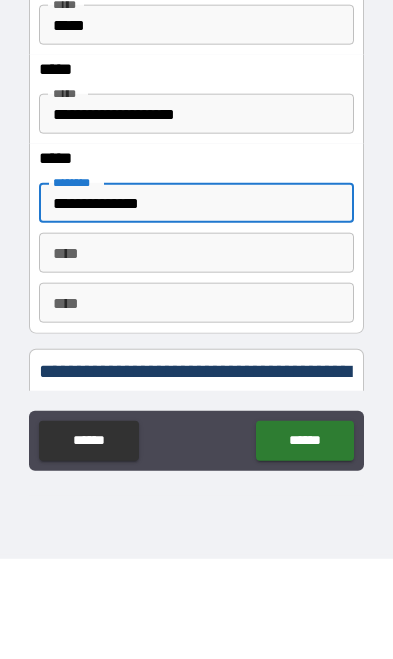 type on "**********" 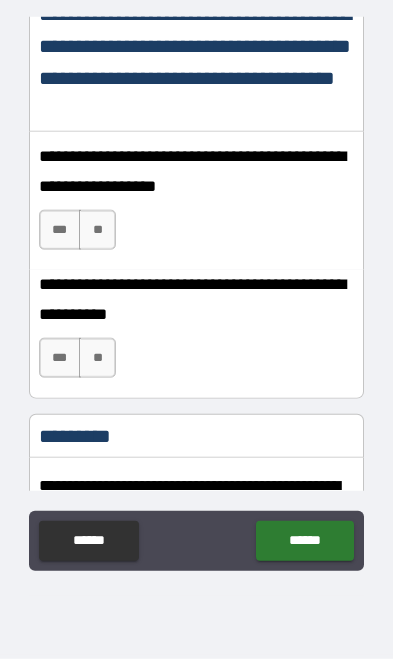 scroll, scrollTop: 3263, scrollLeft: 0, axis: vertical 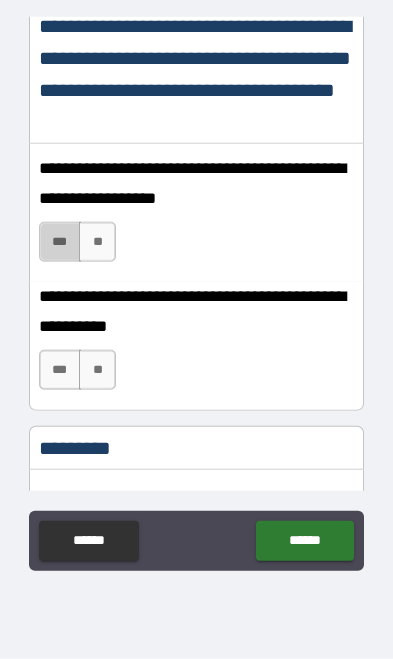 click on "***" at bounding box center [60, 242] 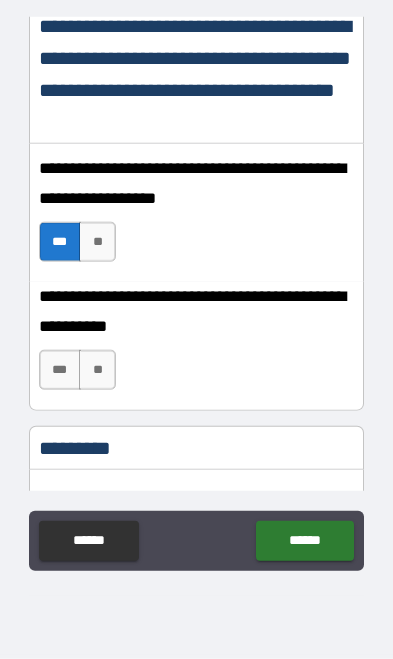 click on "***" at bounding box center (60, 370) 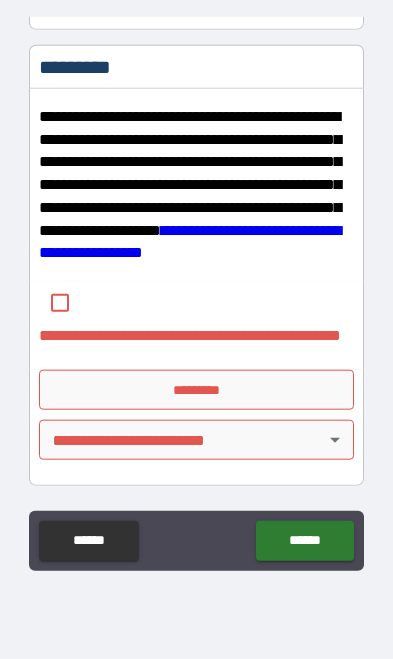 scroll, scrollTop: 3644, scrollLeft: 0, axis: vertical 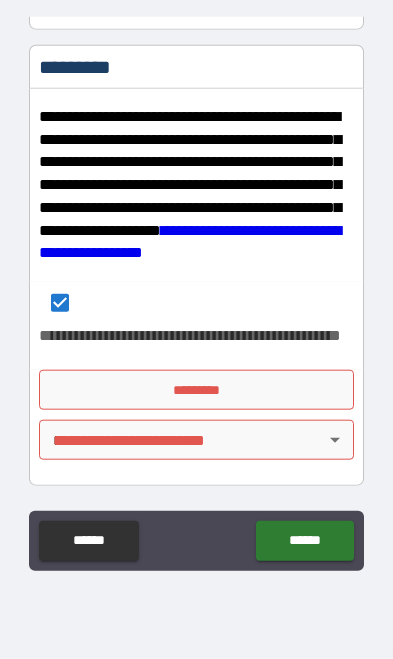 click on "**********" at bounding box center (196, 272) 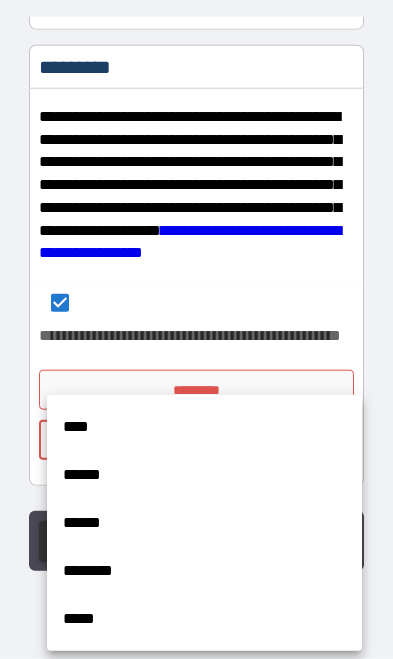 click on "****" at bounding box center (204, 427) 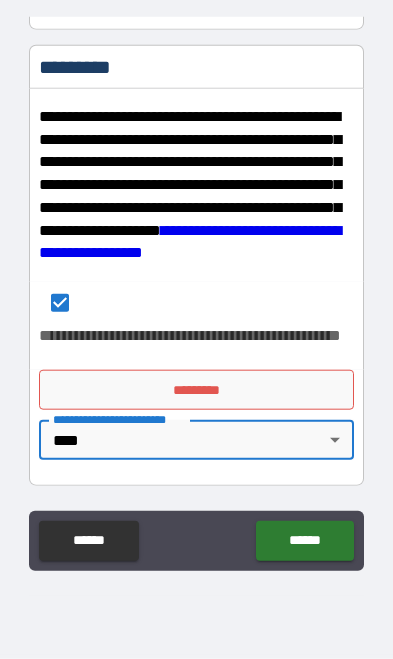 click on "*********" at bounding box center (196, 390) 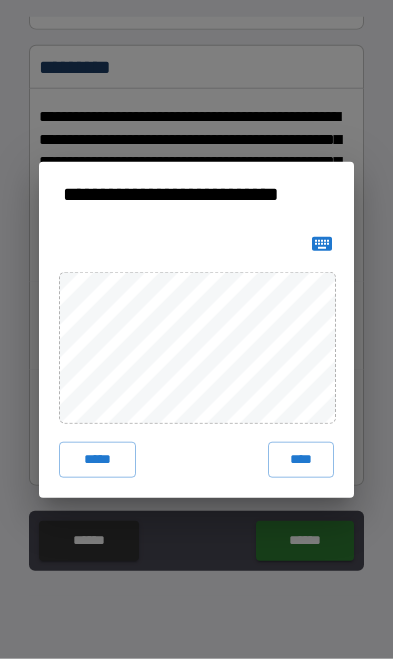 click on "****" at bounding box center (301, 460) 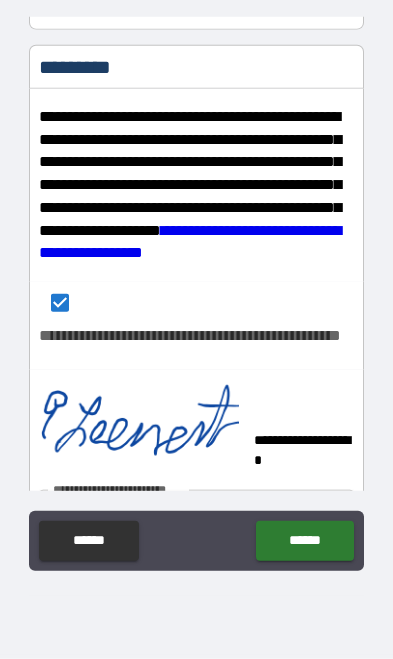 click on "******" at bounding box center (304, 541) 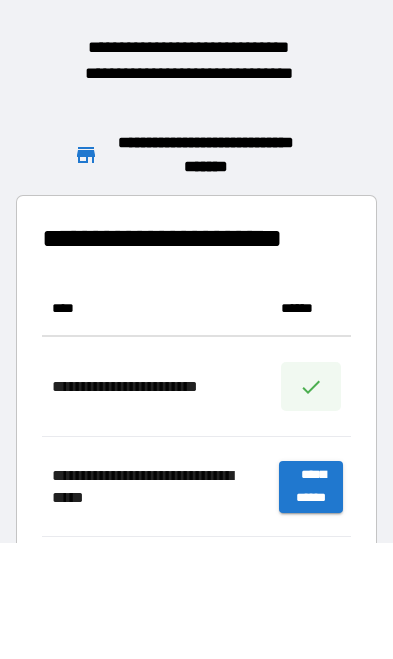 scroll, scrollTop: 1, scrollLeft: 1, axis: both 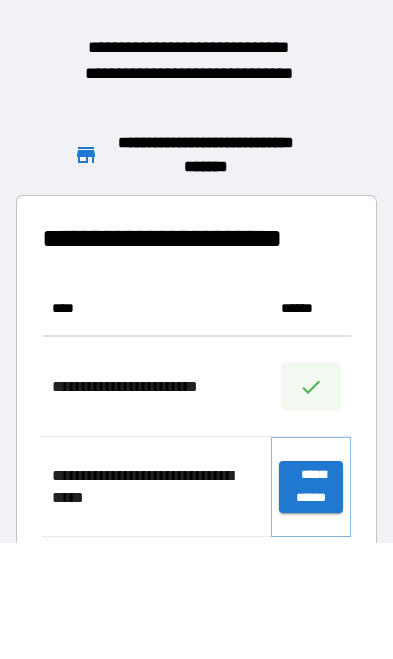 click on "**********" at bounding box center [311, 487] 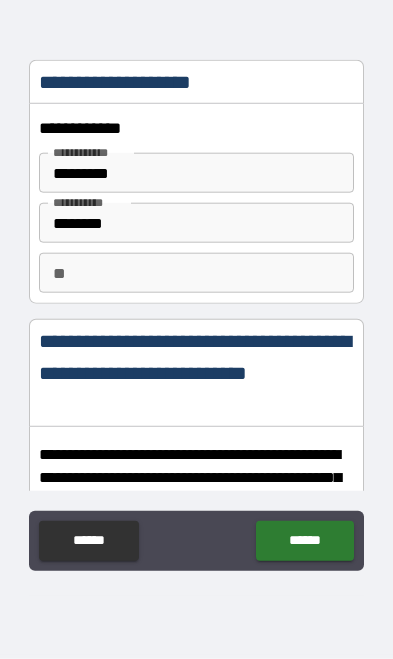 type on "*" 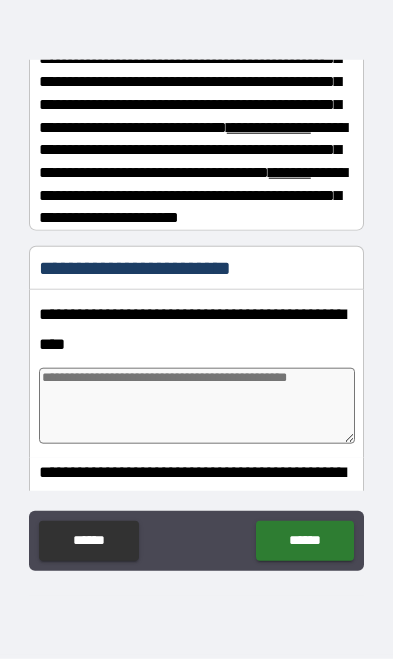 scroll, scrollTop: 443, scrollLeft: 0, axis: vertical 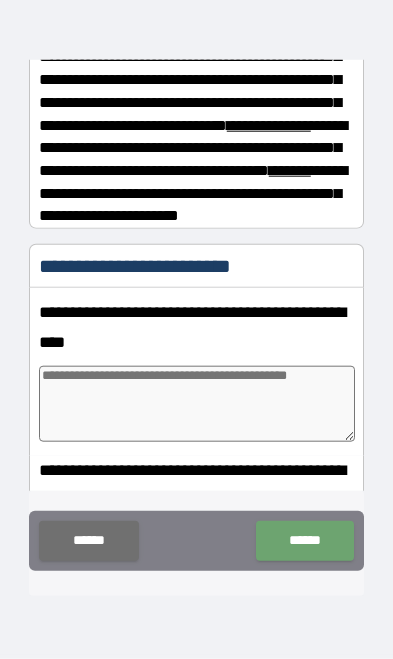 click on "******" at bounding box center [88, 541] 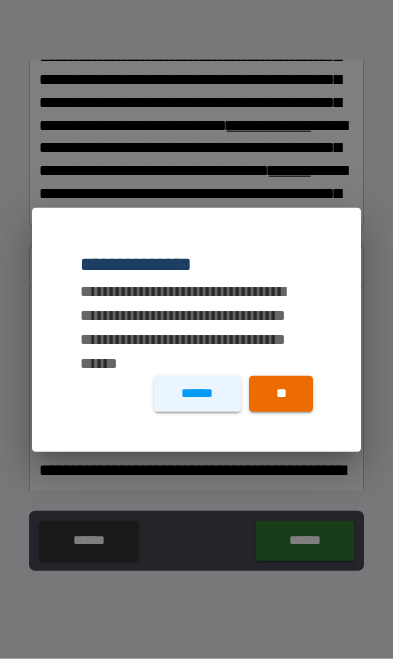 click on "**" at bounding box center (281, 394) 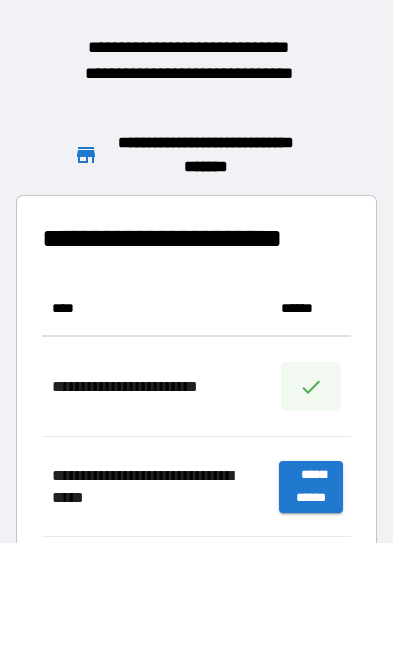 scroll, scrollTop: 1, scrollLeft: 1, axis: both 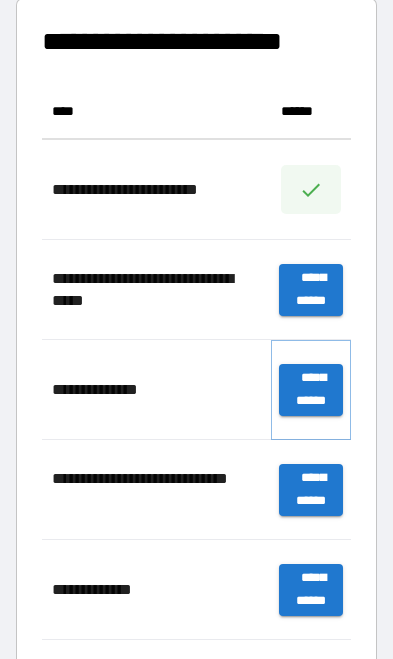 click on "**********" at bounding box center (311, 390) 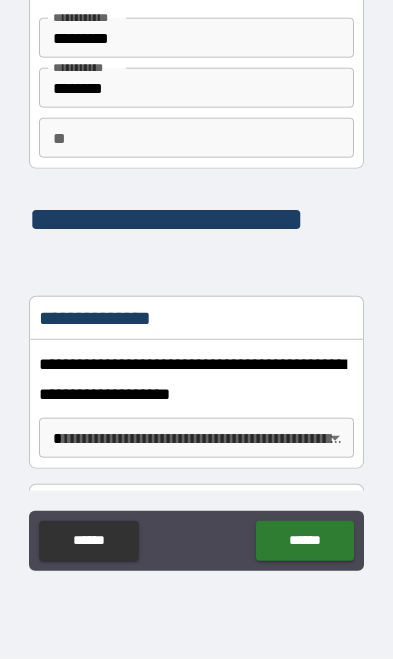 scroll, scrollTop: 88, scrollLeft: 0, axis: vertical 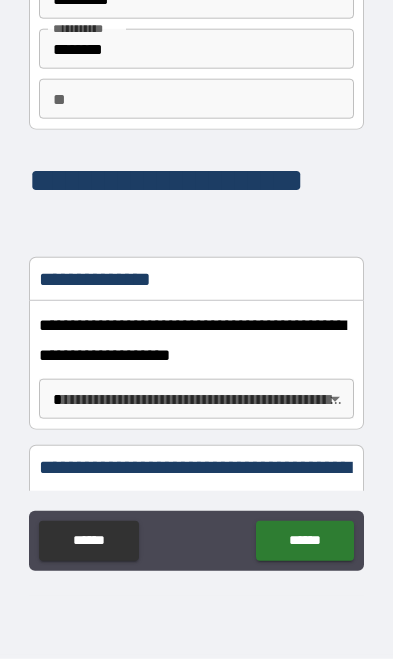 click on "**********" at bounding box center (196, 272) 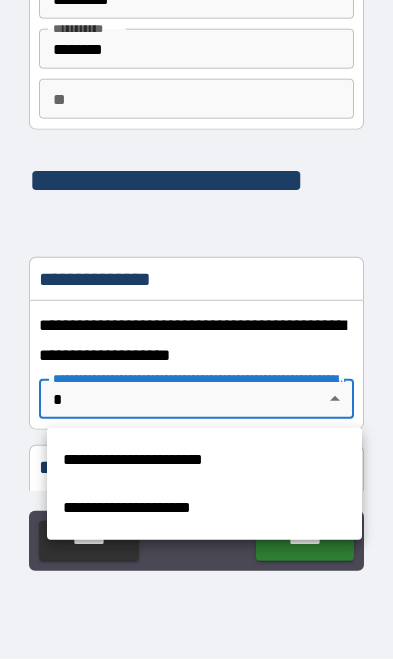 click on "**********" at bounding box center (204, 460) 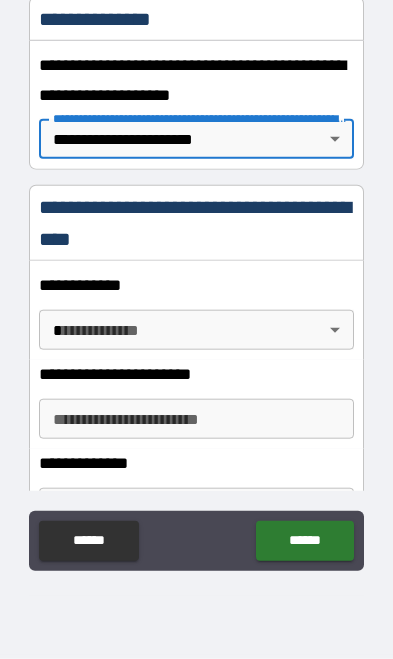 scroll, scrollTop: 349, scrollLeft: 0, axis: vertical 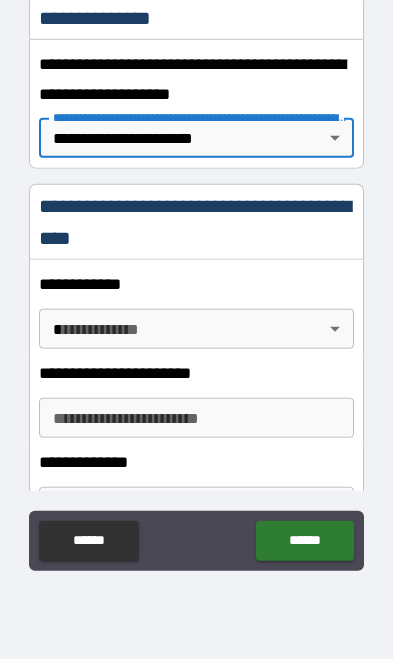 click on "**********" at bounding box center [196, 272] 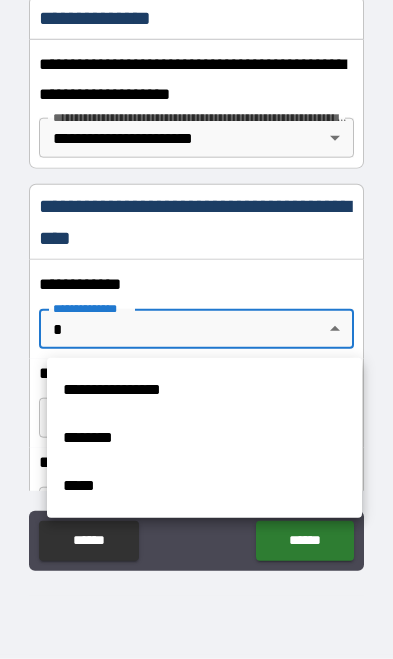 click on "**********" at bounding box center [204, 390] 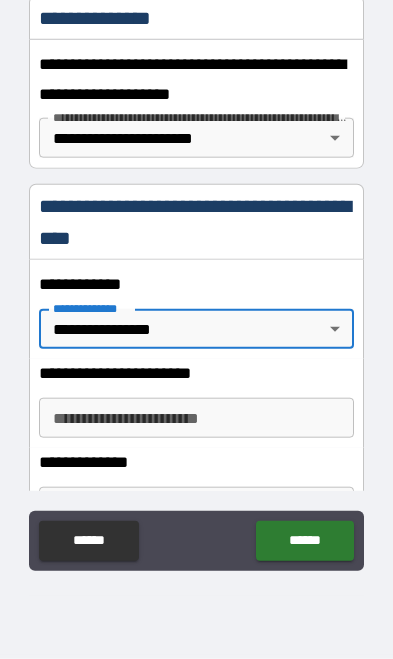 click on "**********" at bounding box center [196, 418] 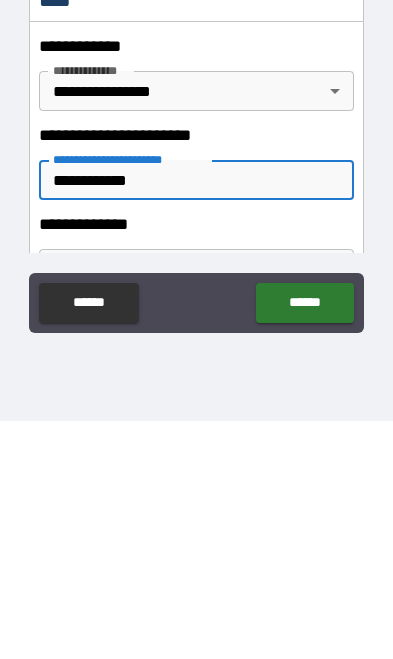 type on "**********" 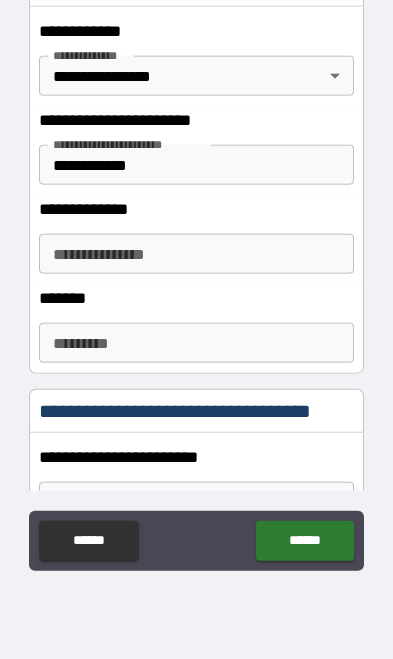 scroll, scrollTop: 603, scrollLeft: 0, axis: vertical 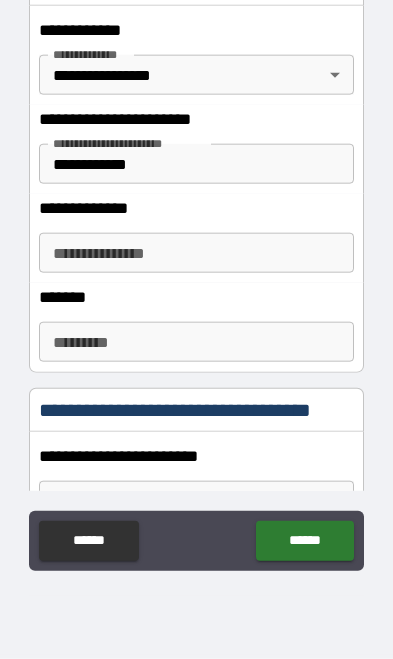 click on "**********" at bounding box center (196, 253) 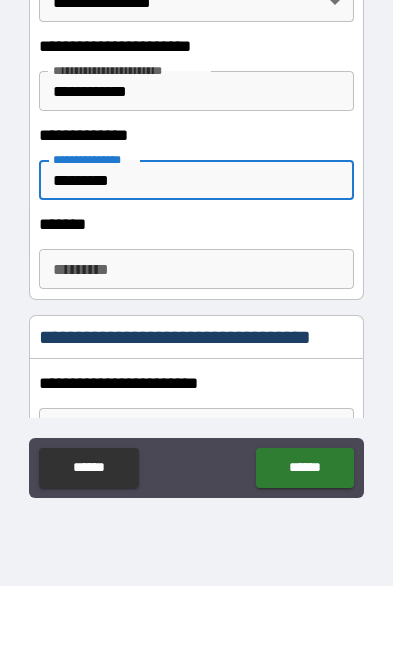 type on "*********" 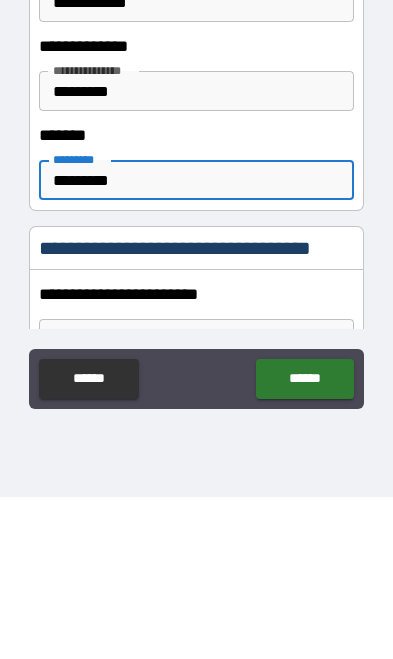type on "*********" 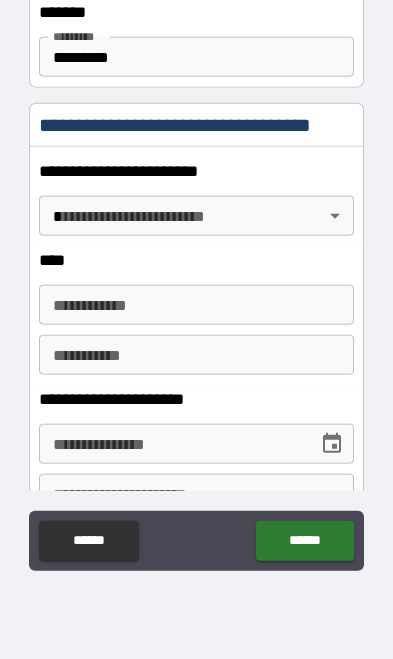 scroll, scrollTop: 887, scrollLeft: 0, axis: vertical 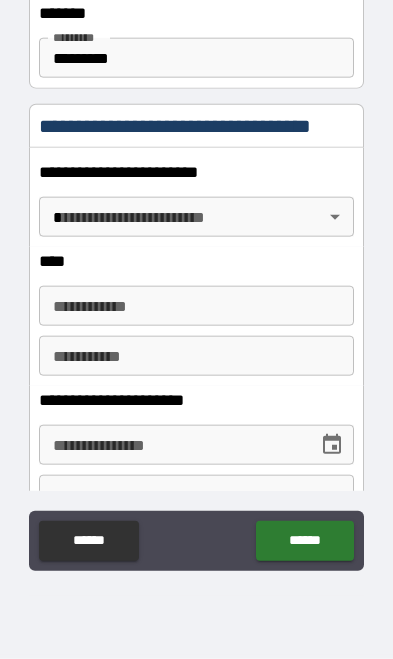 click on "**********" at bounding box center [196, 272] 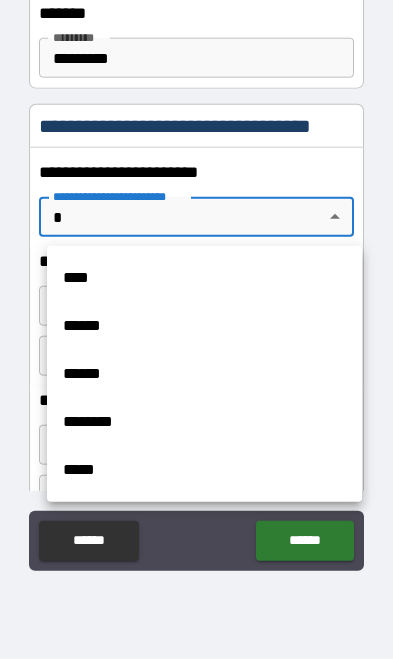 click on "******" at bounding box center (204, 374) 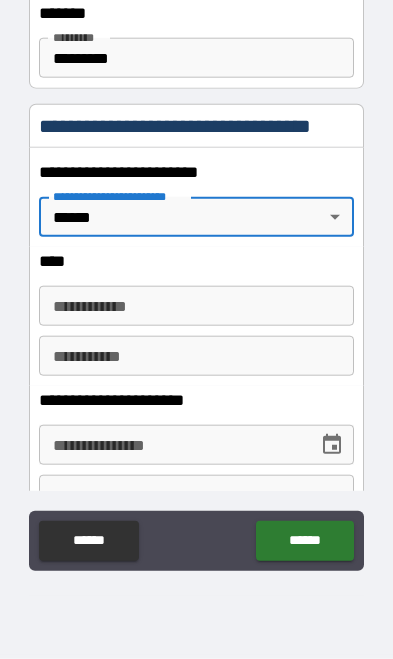 click on "**********" at bounding box center [196, 306] 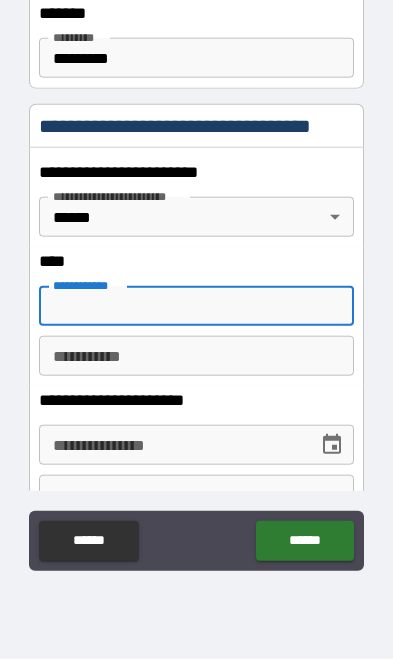 scroll, scrollTop: 116, scrollLeft: 0, axis: vertical 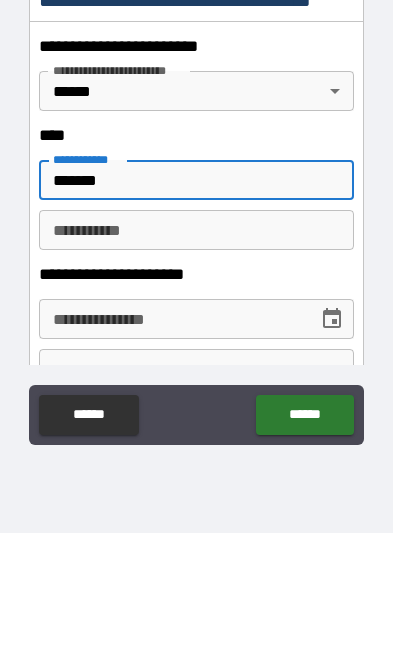 type on "*******" 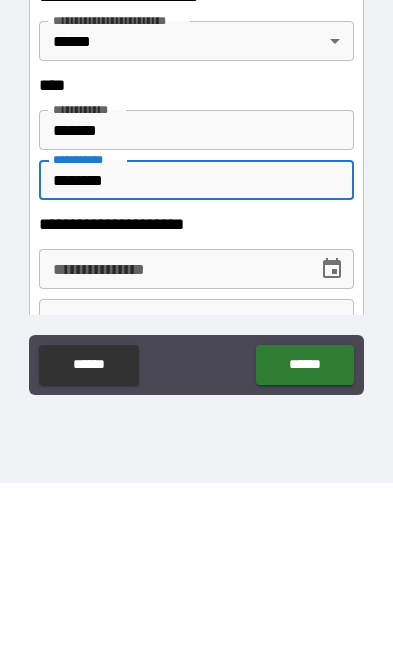 type on "********" 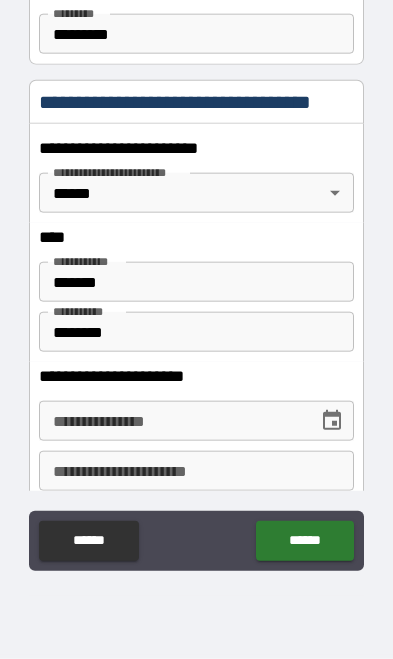 scroll, scrollTop: 910, scrollLeft: 0, axis: vertical 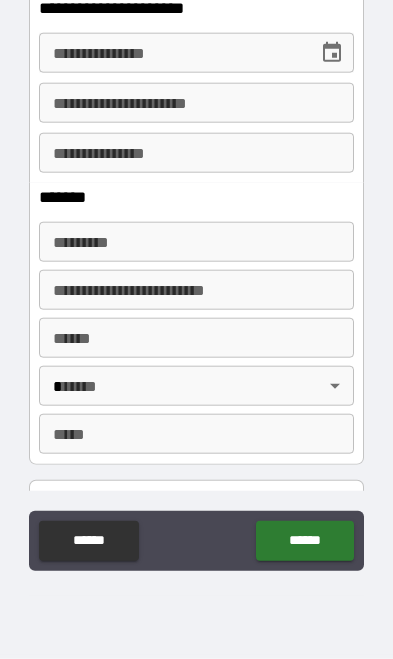 click on "*******   *" at bounding box center [196, 242] 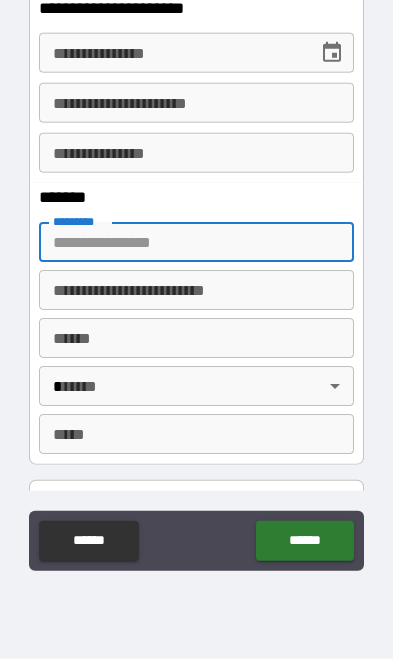 scroll, scrollTop: 116, scrollLeft: 0, axis: vertical 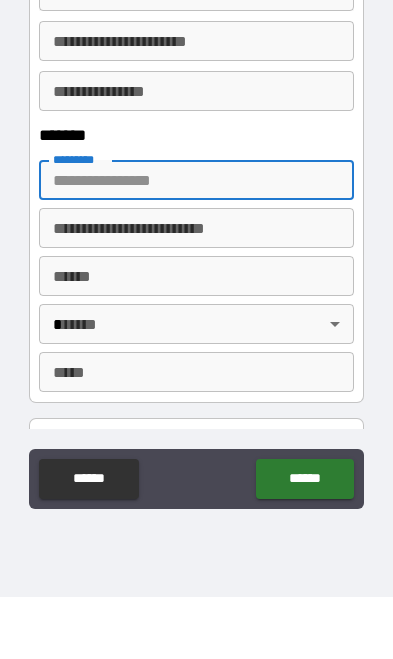 type on "*" 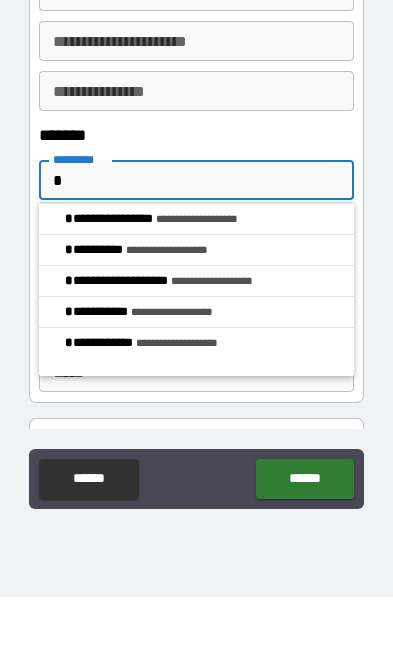 type 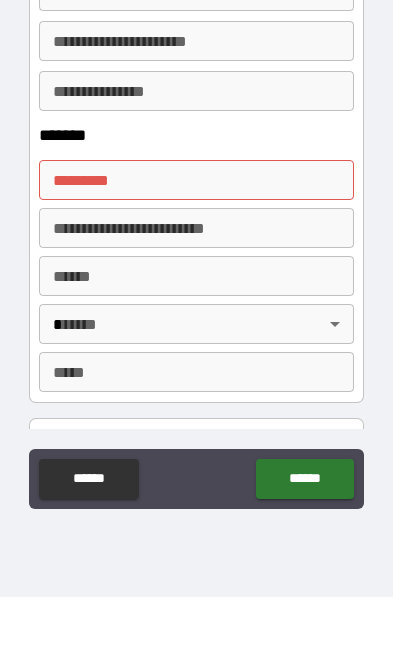scroll, scrollTop: 116, scrollLeft: 0, axis: vertical 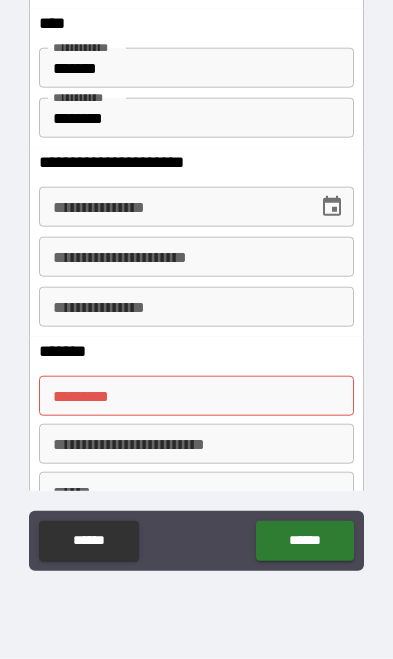 click 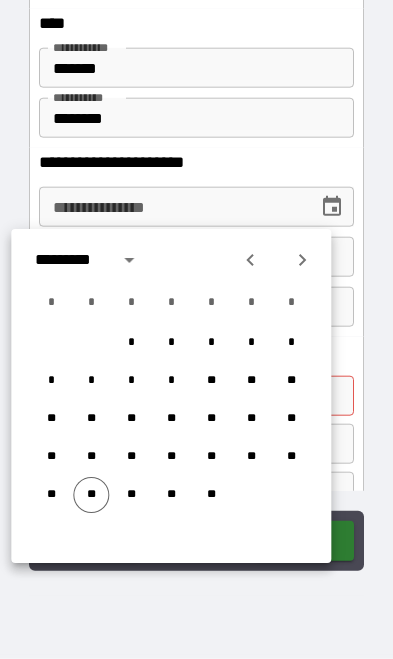 click at bounding box center [302, 260] 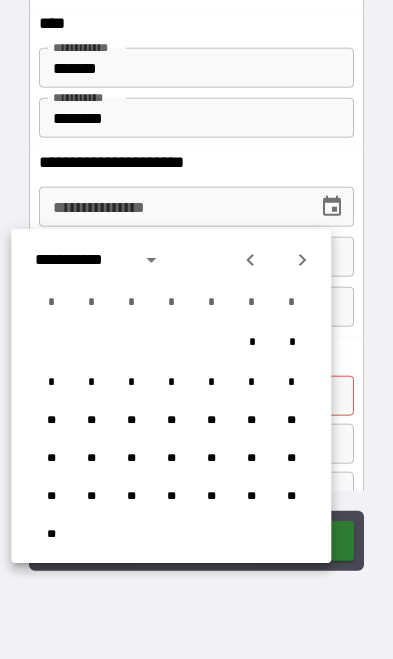 click 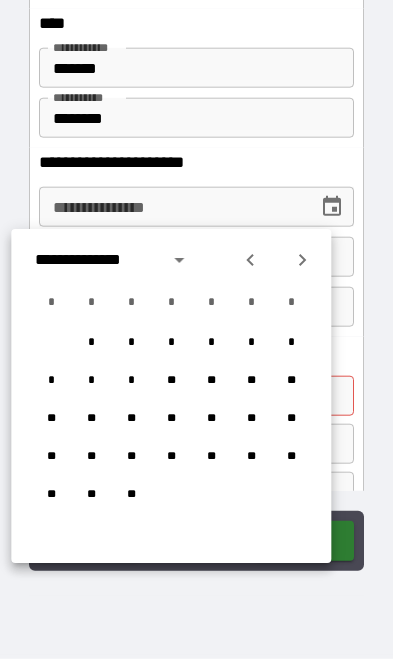 click 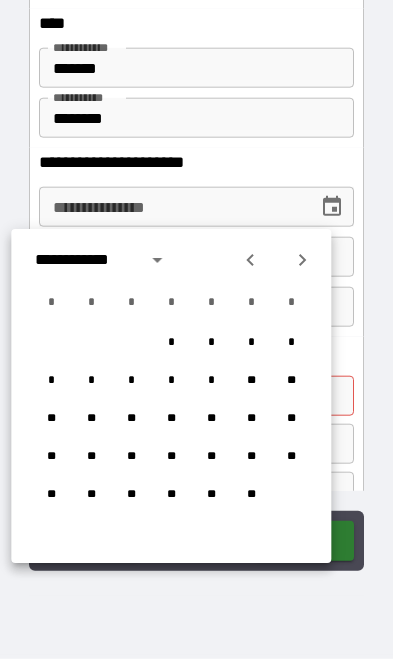 click 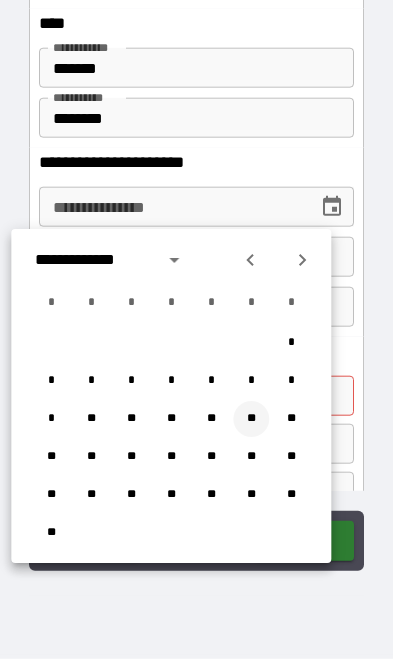click on "**" at bounding box center (251, 419) 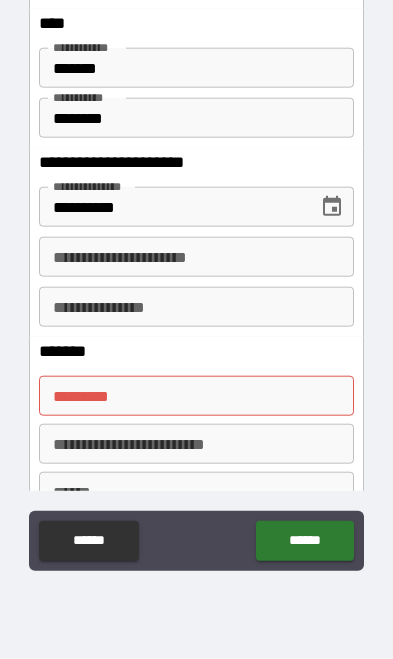 click on "**********" at bounding box center [171, 207] 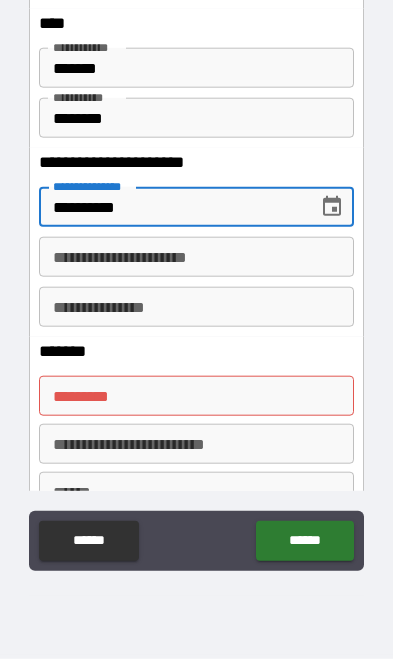 scroll, scrollTop: 116, scrollLeft: 0, axis: vertical 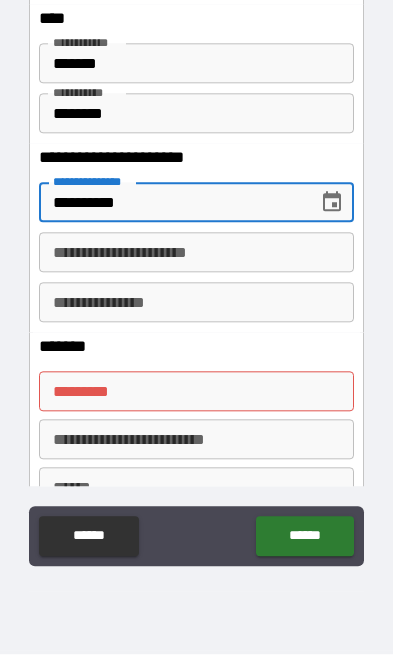 type on "**********" 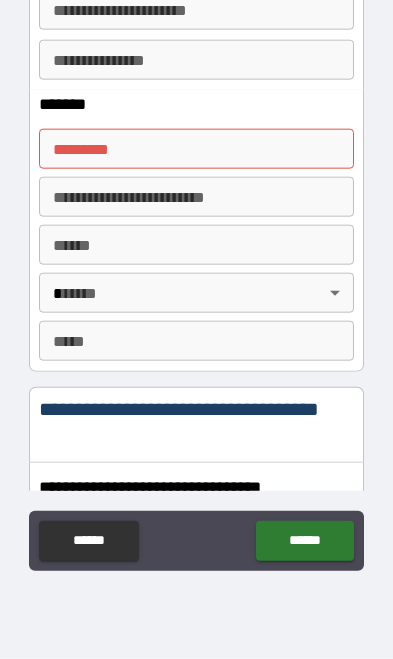 scroll, scrollTop: 1368, scrollLeft: 0, axis: vertical 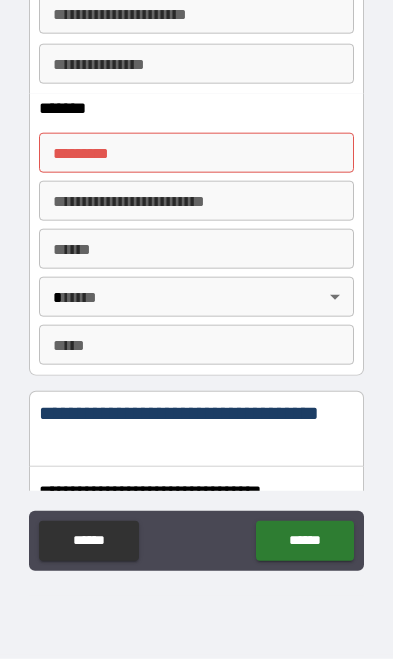 click on "*******   * *******   *" at bounding box center (196, 153) 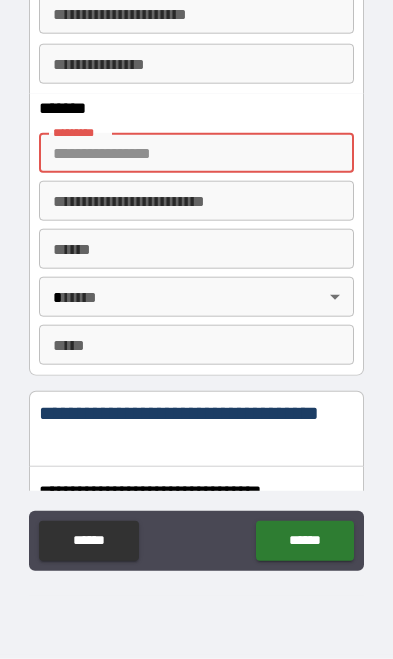 scroll, scrollTop: 89, scrollLeft: 0, axis: vertical 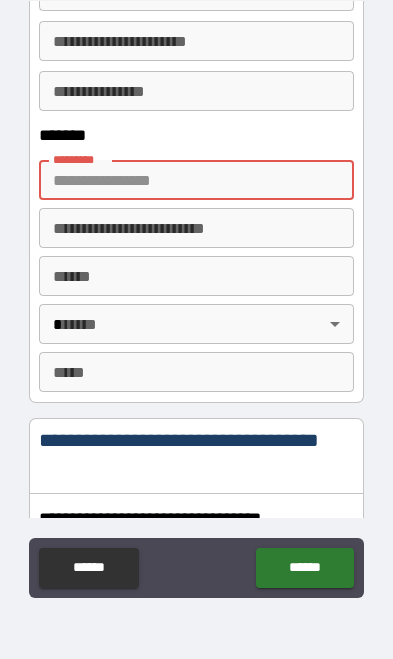 type on "**********" 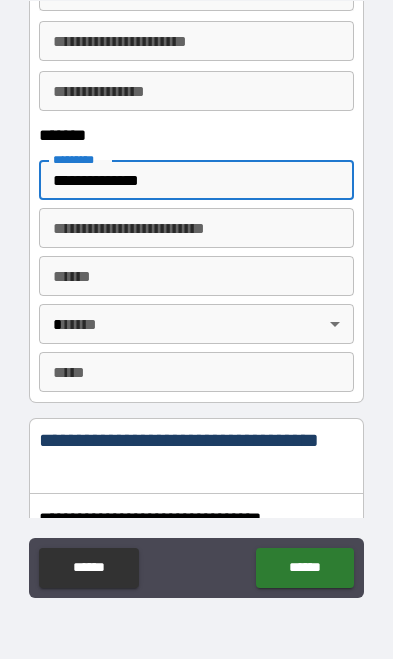 type on "**********" 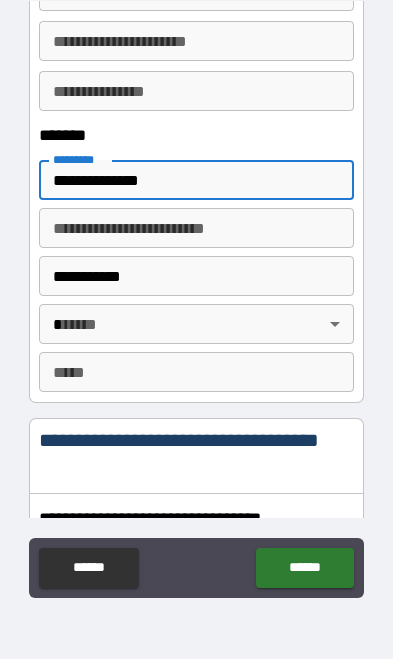 type on "**" 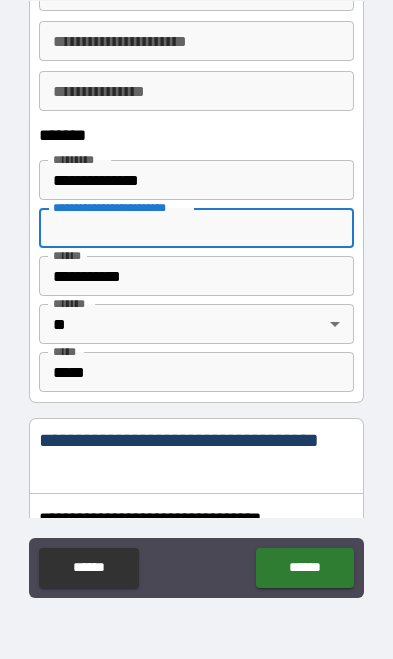scroll, scrollTop: 89, scrollLeft: 0, axis: vertical 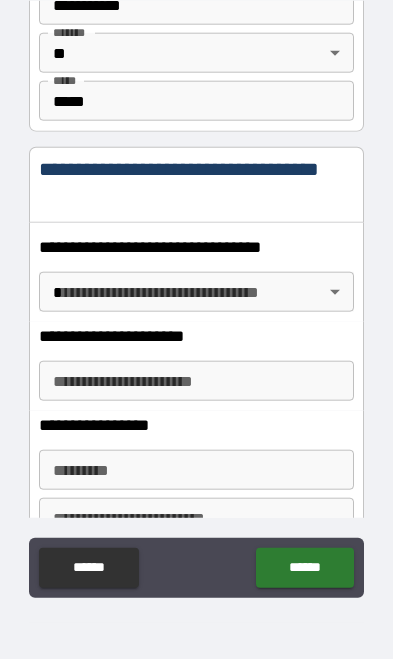 click on "**********" at bounding box center [196, 299] 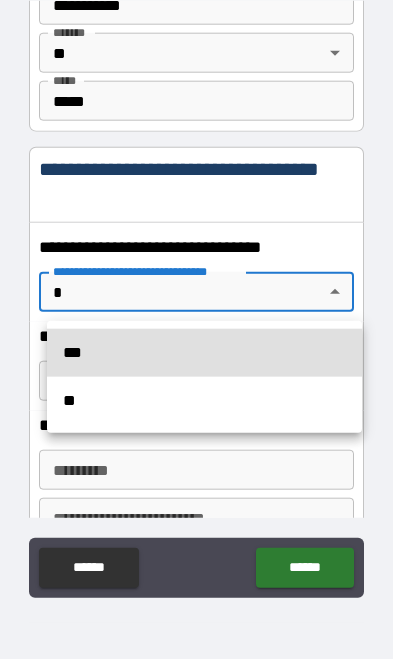 click on "***" at bounding box center [204, 353] 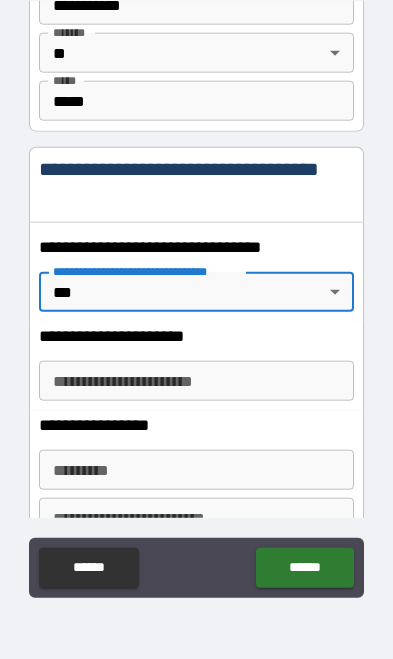 click on "**********" at bounding box center (196, 381) 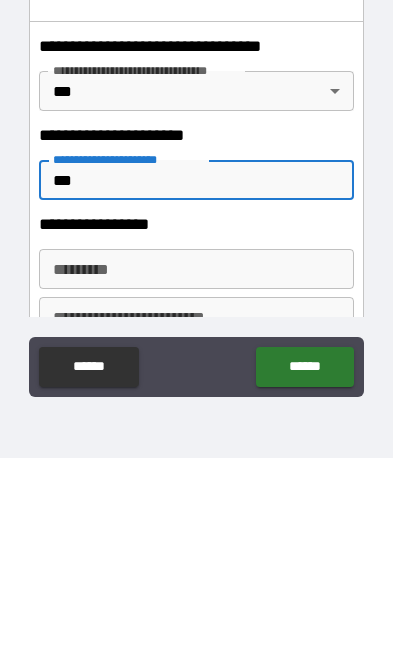 type on "***" 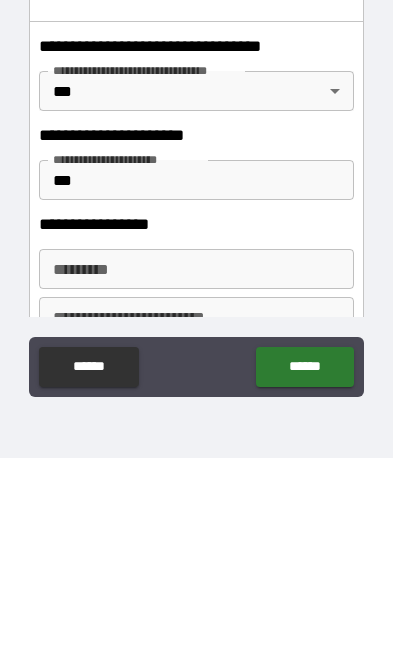 scroll, scrollTop: 116, scrollLeft: 0, axis: vertical 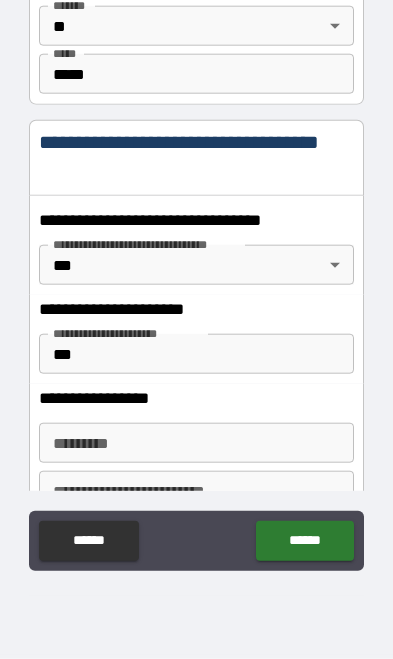 click on "*******   * *******   *" at bounding box center [196, 443] 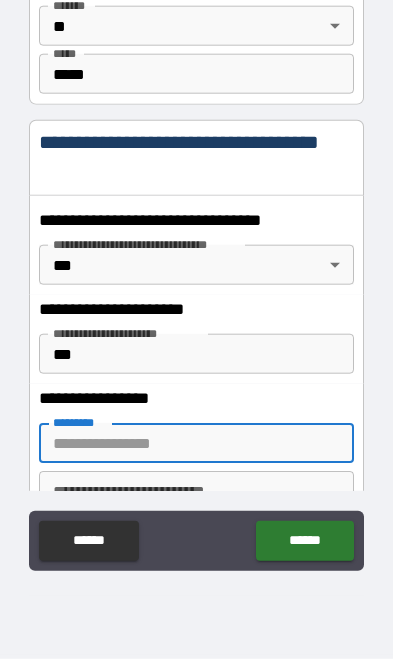 scroll, scrollTop: 116, scrollLeft: 0, axis: vertical 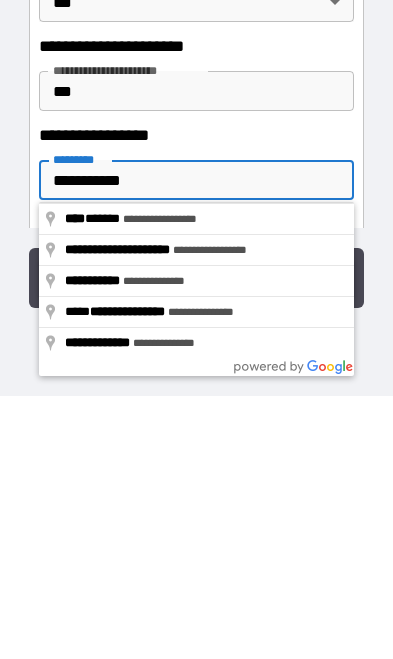 type on "**********" 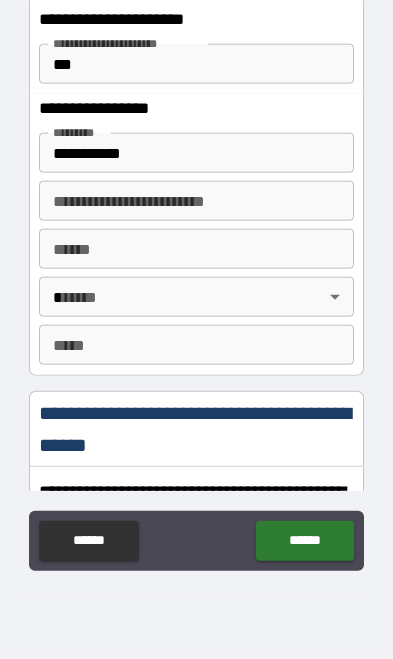 scroll, scrollTop: 1957, scrollLeft: 0, axis: vertical 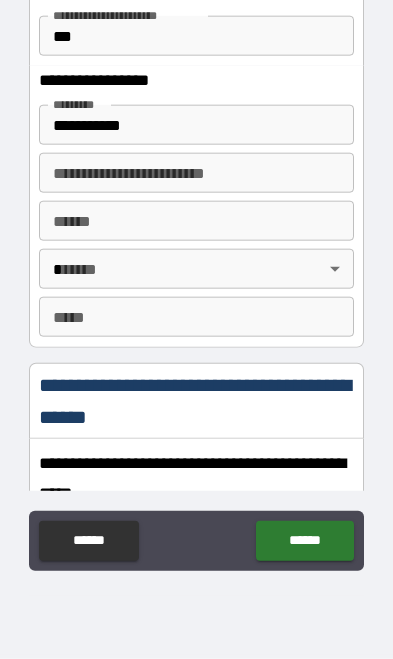 click on "****   * ****   *" at bounding box center [196, 221] 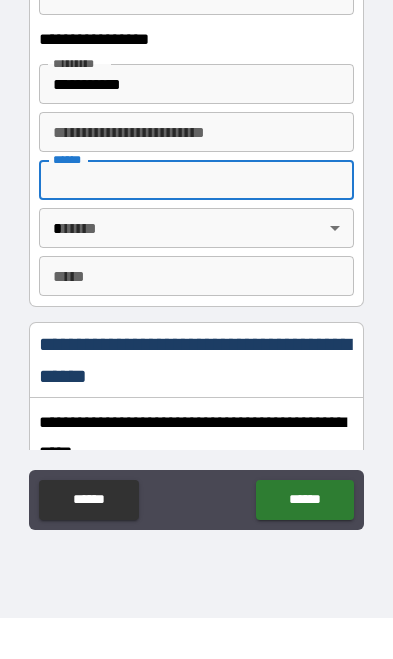 type on "**********" 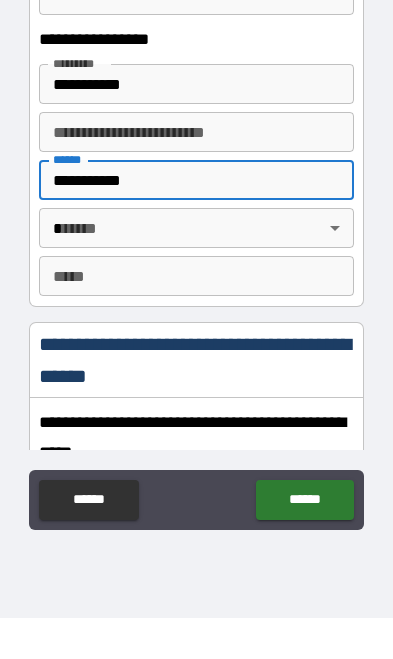 type on "**" 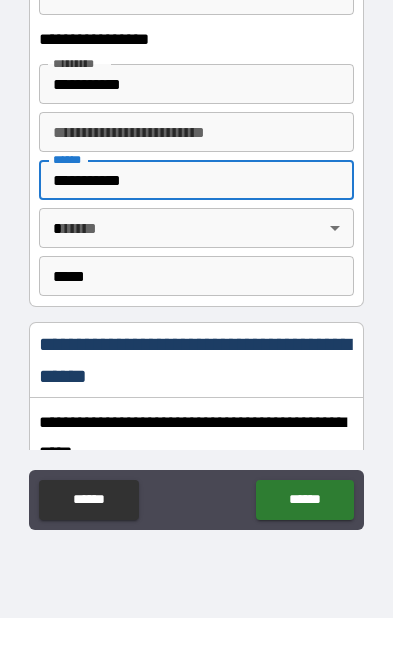 type on "**********" 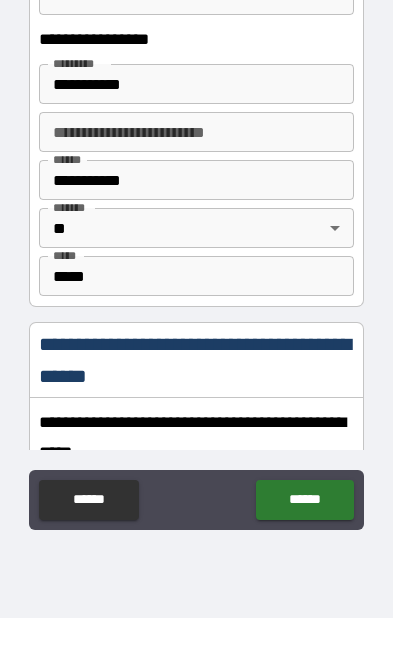 scroll, scrollTop: 116, scrollLeft: 0, axis: vertical 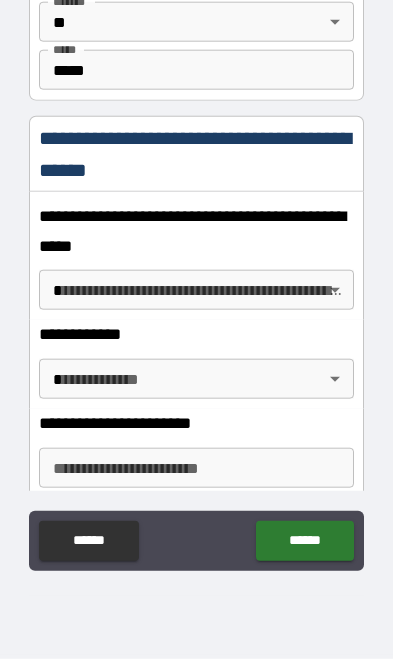 click on "**********" at bounding box center [196, 272] 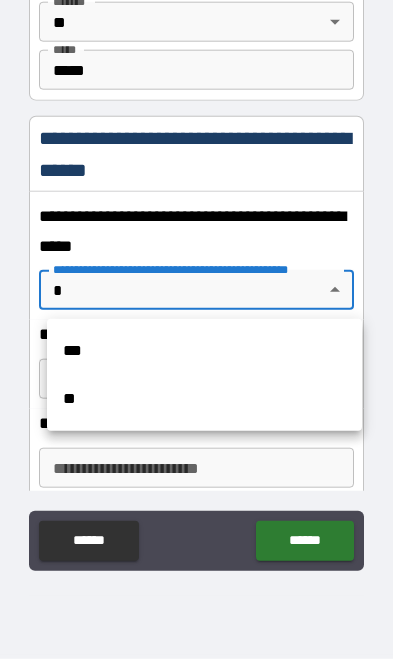 click on "**" at bounding box center [204, 399] 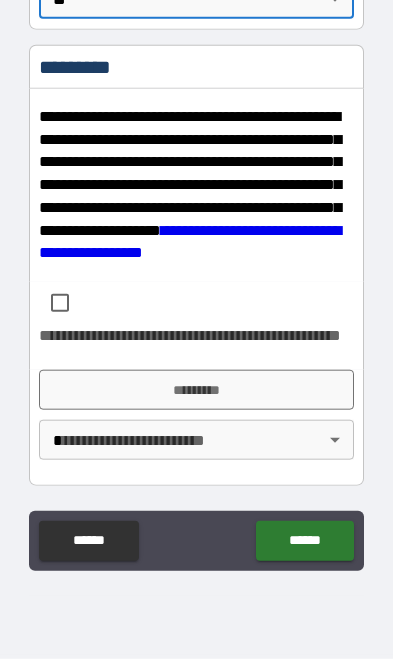 scroll, scrollTop: 2495, scrollLeft: 0, axis: vertical 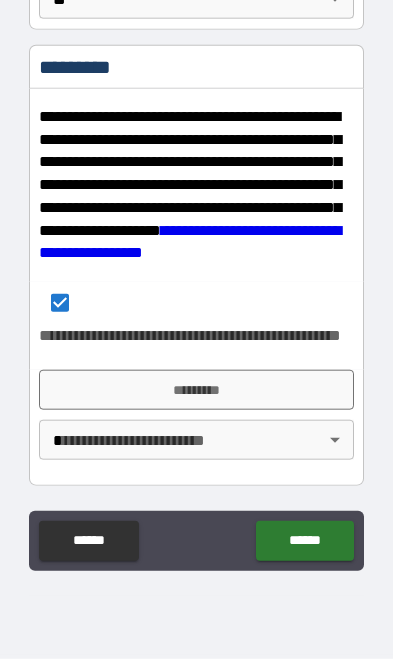 click on "**********" at bounding box center (196, 272) 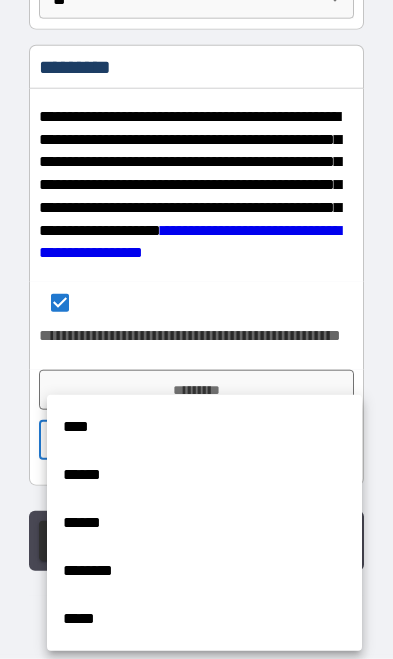 click on "****" at bounding box center (204, 427) 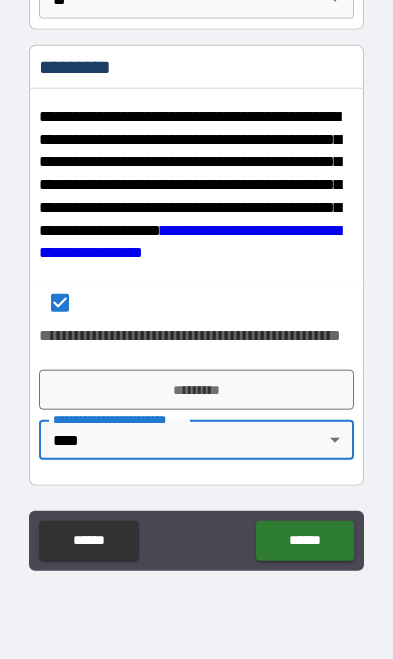 scroll, scrollTop: 116, scrollLeft: 0, axis: vertical 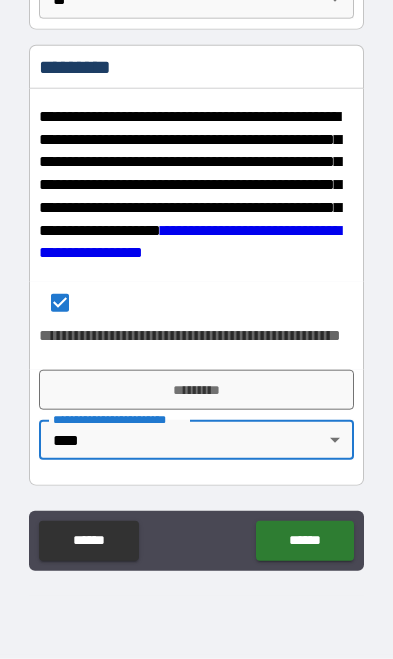 click on "*********" at bounding box center (196, 390) 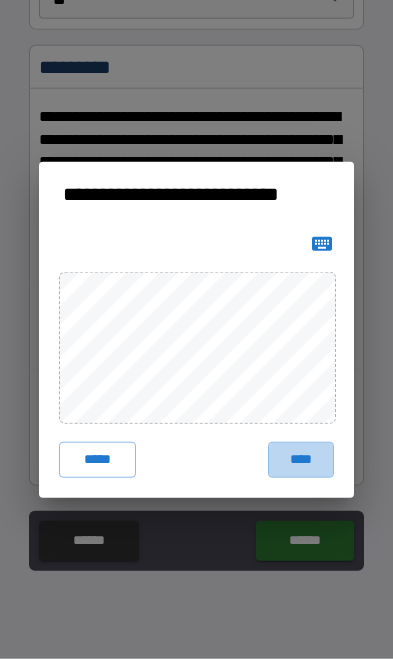 click on "****" at bounding box center (301, 460) 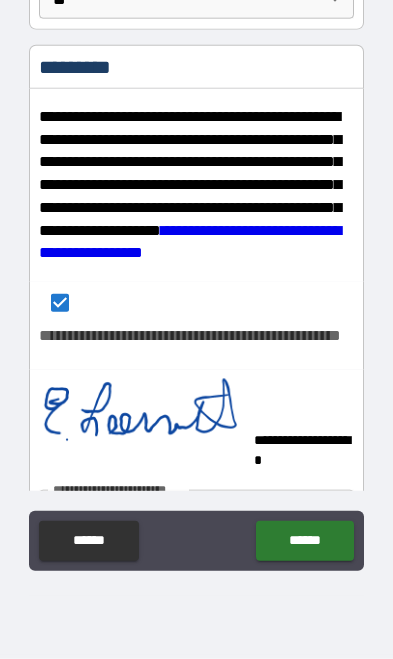 click on "******" at bounding box center [304, 541] 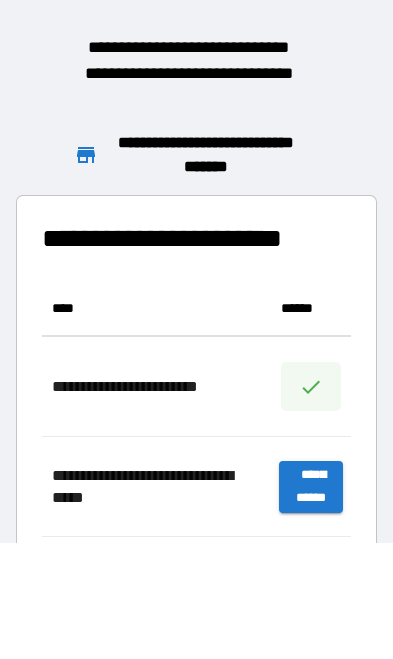 scroll, scrollTop: 1, scrollLeft: 1, axis: both 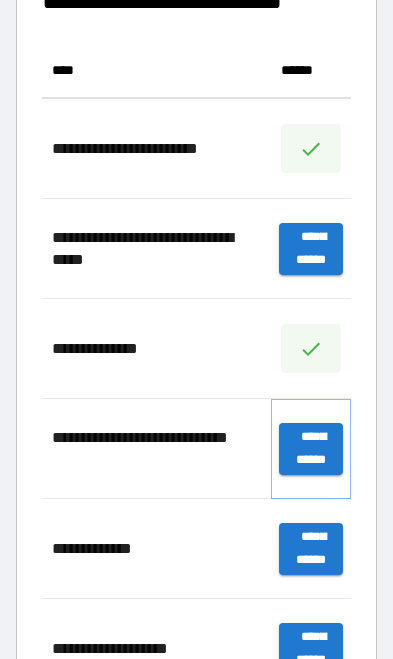 click on "**********" at bounding box center [311, 449] 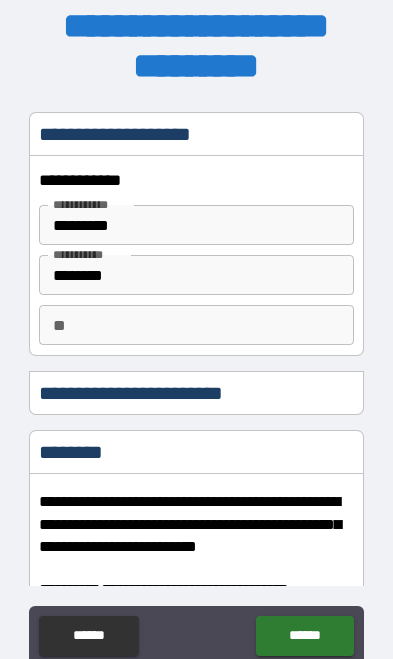 scroll, scrollTop: 0, scrollLeft: 0, axis: both 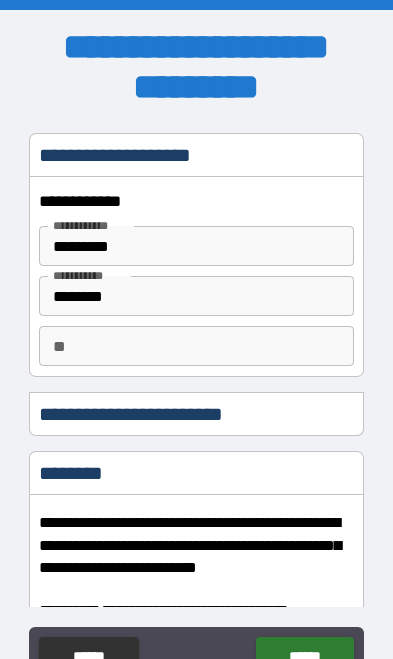 type on "*" 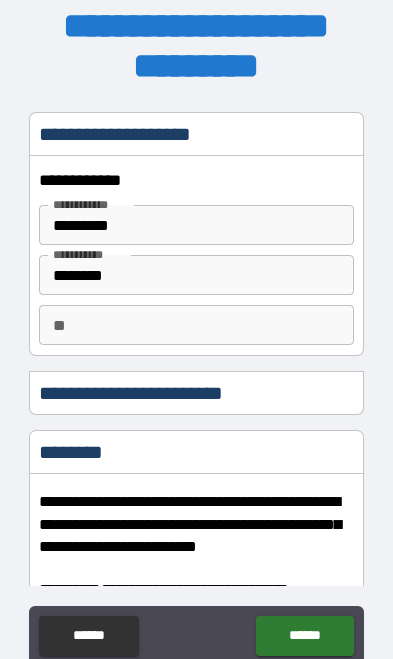 type on "*" 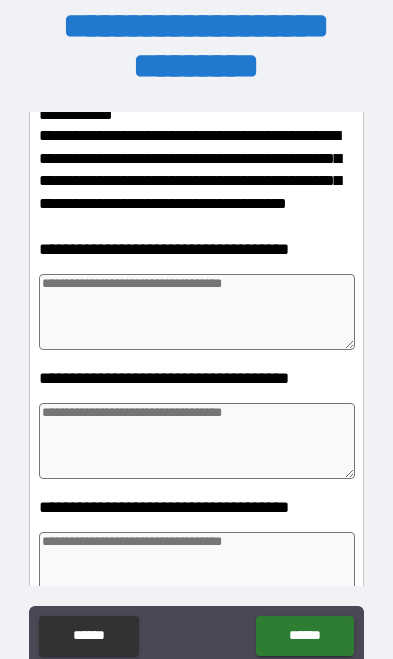 scroll, scrollTop: 1896, scrollLeft: 0, axis: vertical 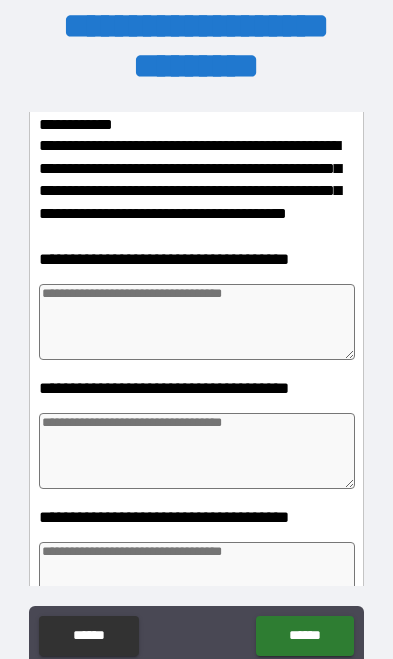 click at bounding box center [197, 322] 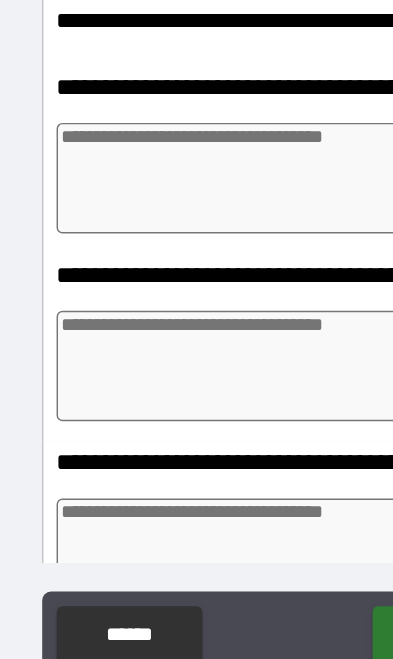 type on "*" 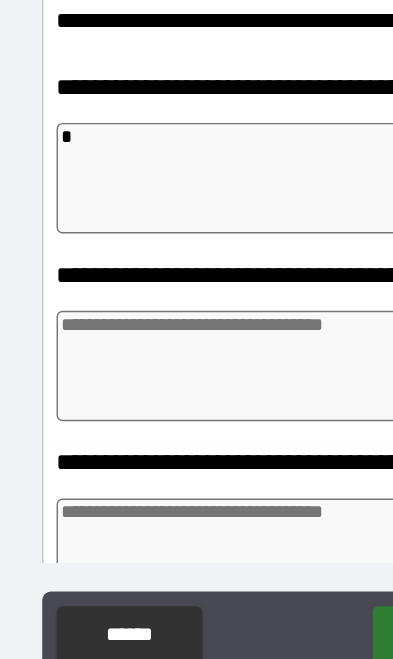 type on "**" 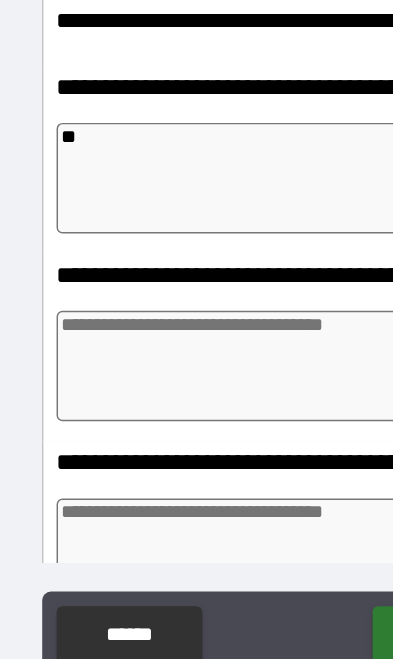 type on "*" 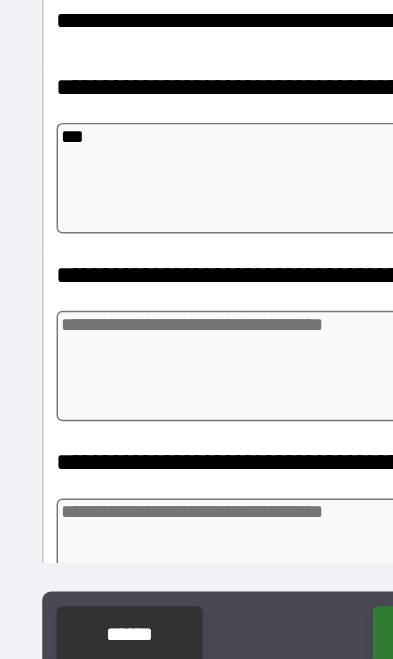 type on "*" 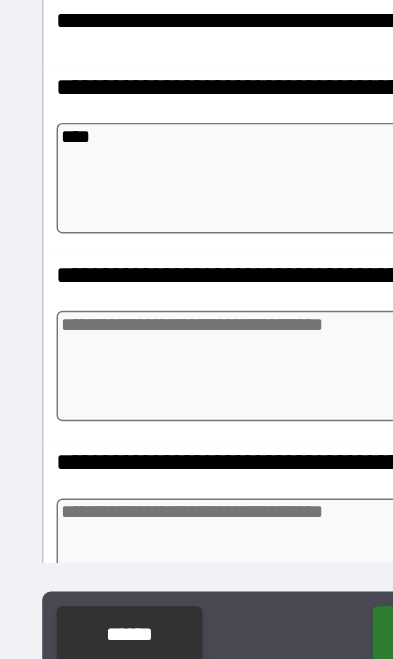 type on "*" 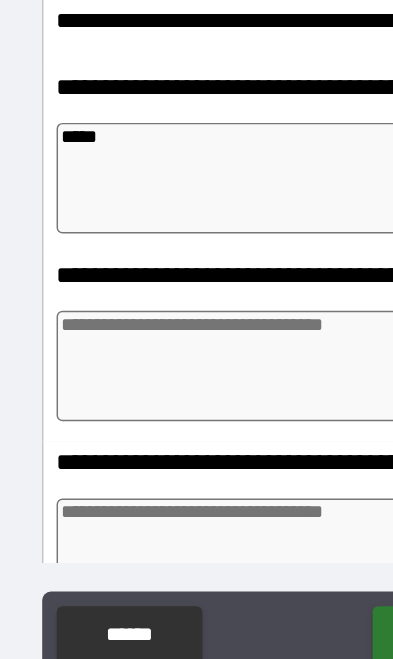 type on "*" 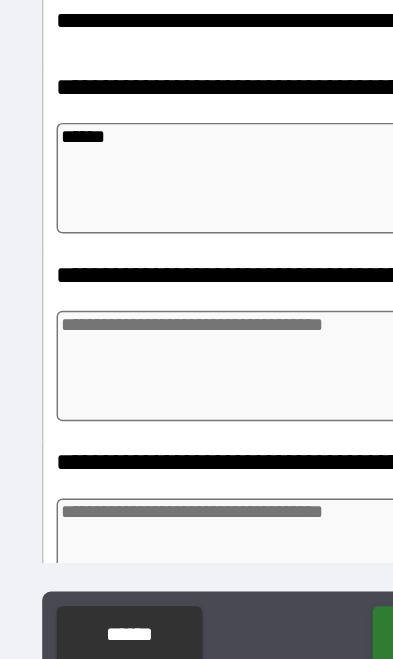 type on "*" 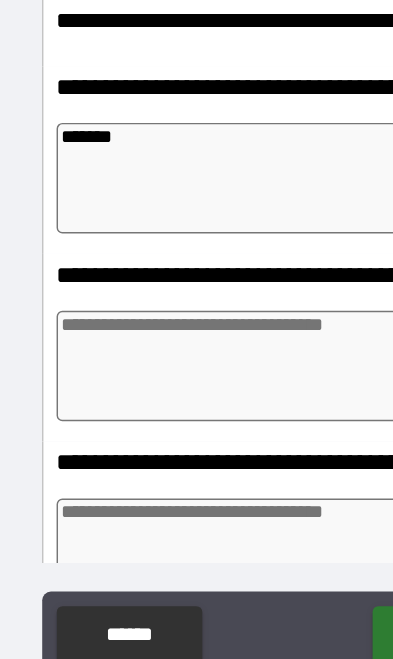 type on "*" 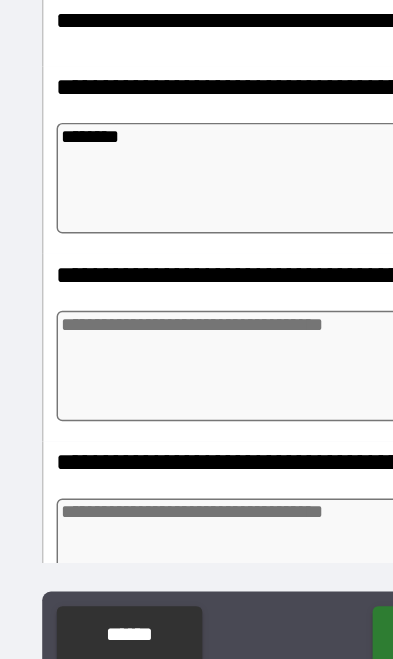 type on "*" 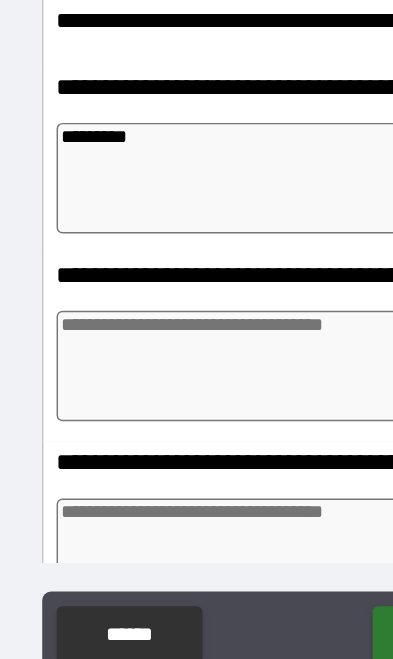 type on "*" 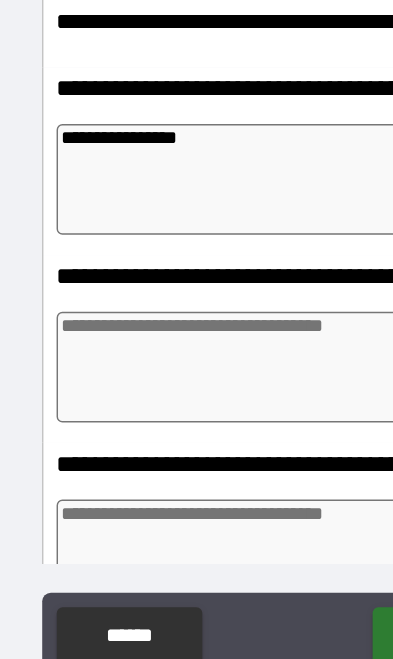 click at bounding box center [197, 451] 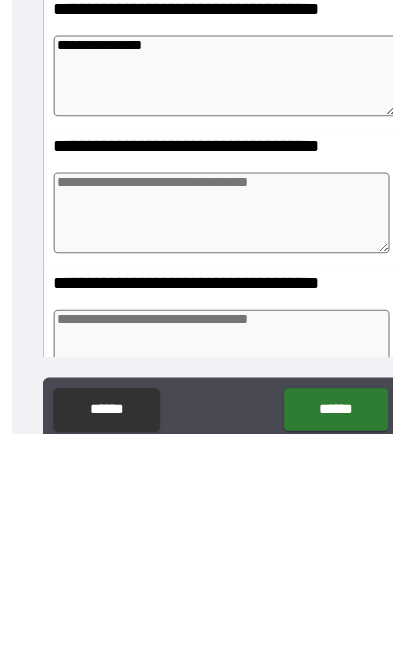 scroll, scrollTop: 116, scrollLeft: 0, axis: vertical 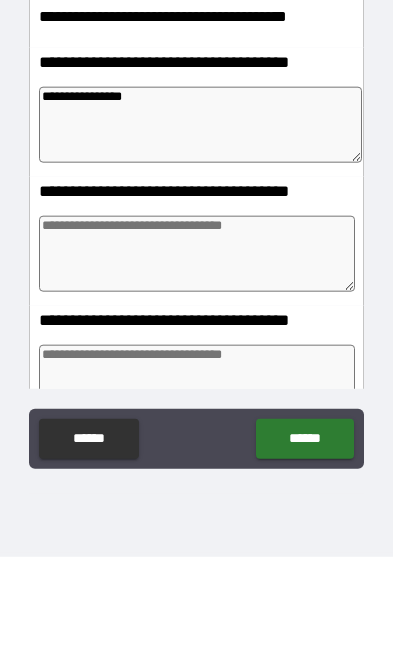 click on "**********" at bounding box center (200, 227) 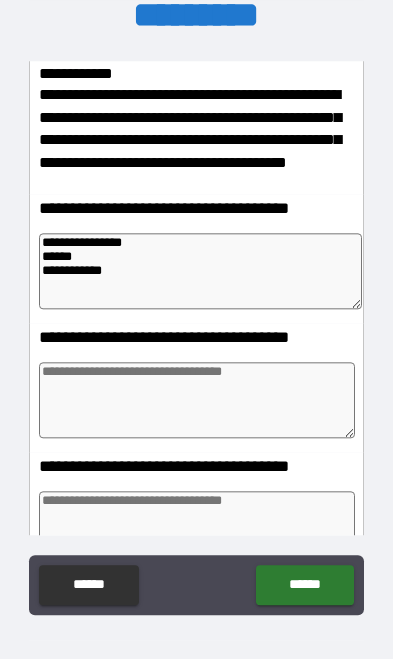 scroll, scrollTop: 72, scrollLeft: 0, axis: vertical 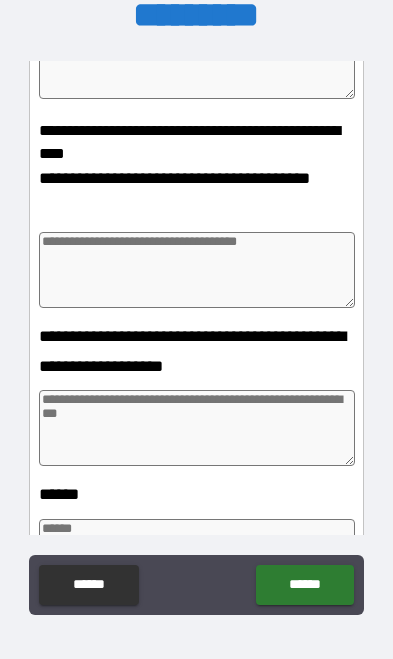 click at bounding box center [197, 428] 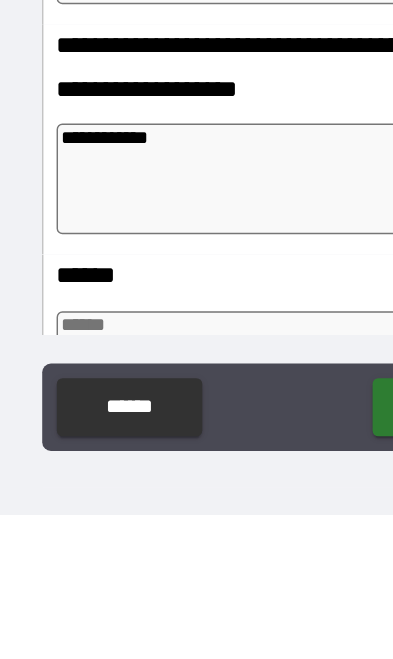 scroll, scrollTop: 116, scrollLeft: 0, axis: vertical 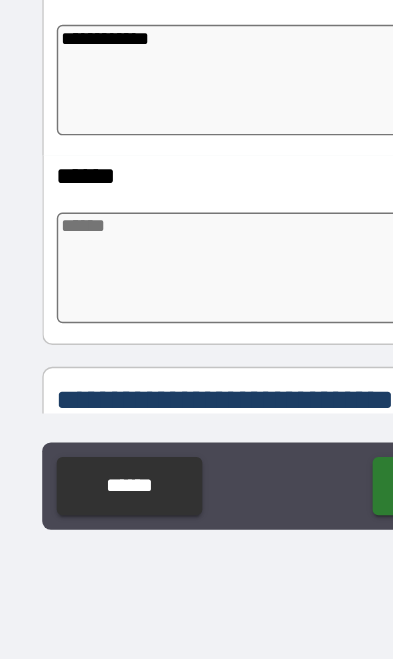 click at bounding box center [197, 390] 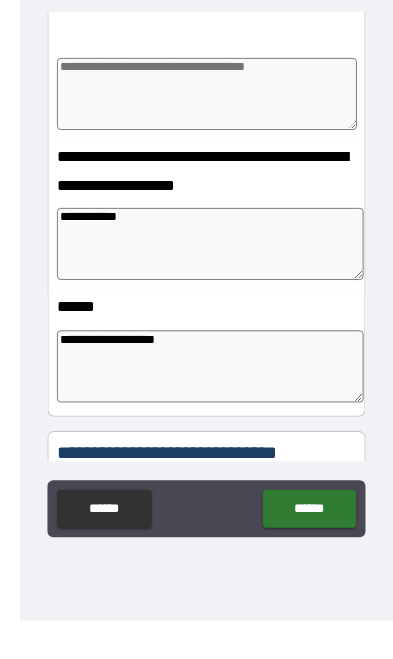 scroll, scrollTop: 116, scrollLeft: 0, axis: vertical 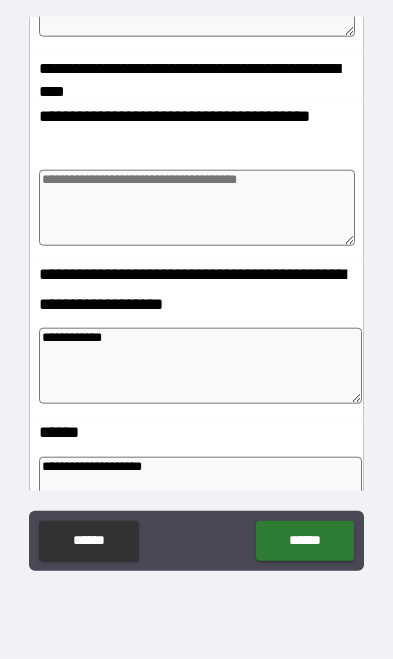 click at bounding box center (197, 208) 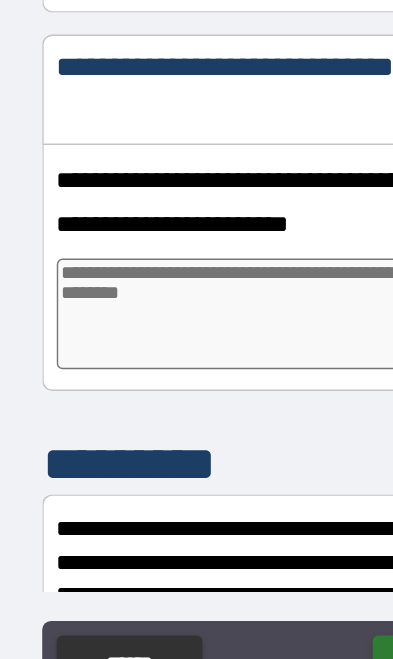 scroll, scrollTop: 2841, scrollLeft: 0, axis: vertical 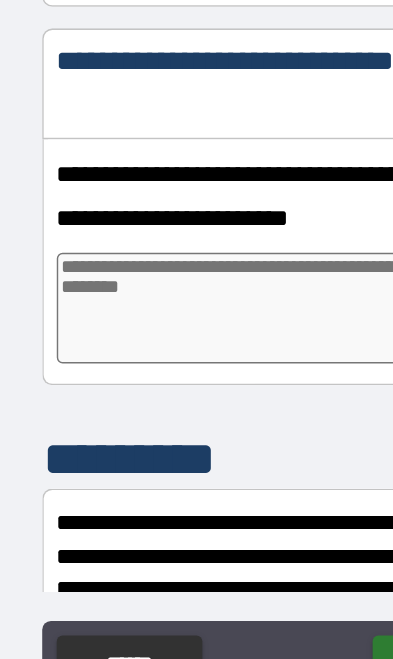 click at bounding box center (197, 296) 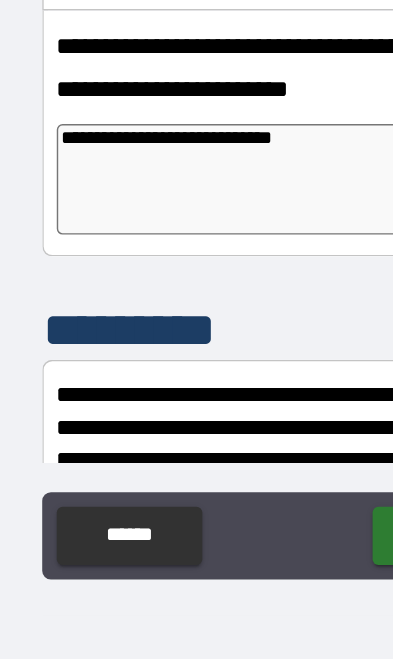 click on "**********" at bounding box center [200, 296] 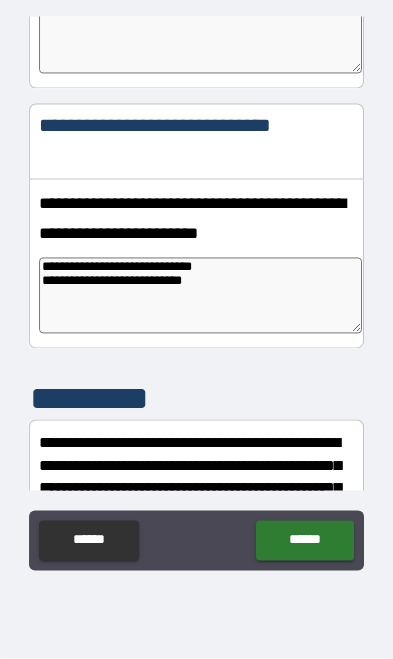 scroll, scrollTop: 116, scrollLeft: 0, axis: vertical 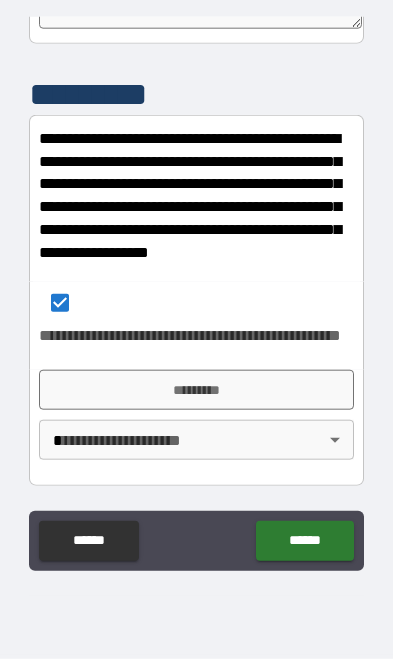 click on "*********" at bounding box center (196, 390) 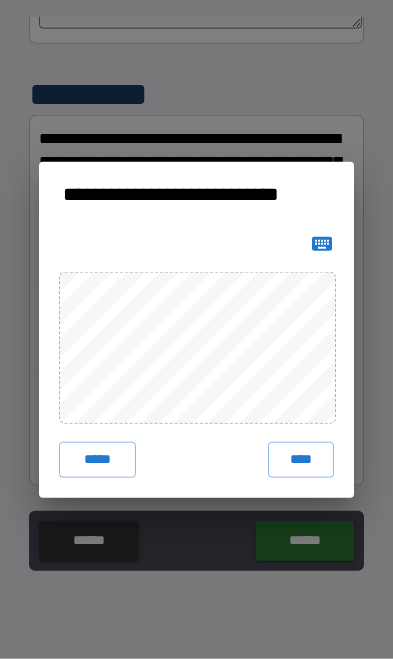 click on "****" at bounding box center [301, 460] 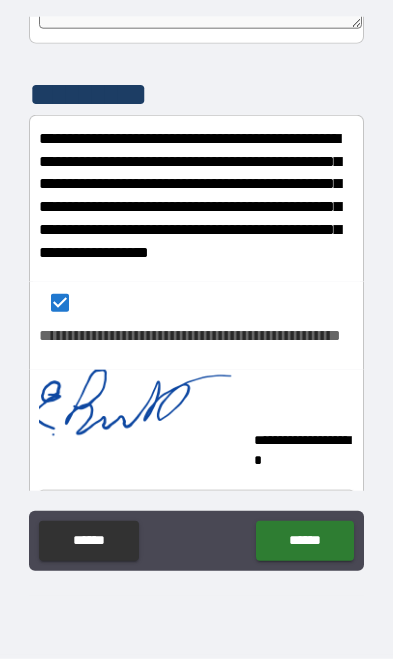 click on "******" at bounding box center [304, 541] 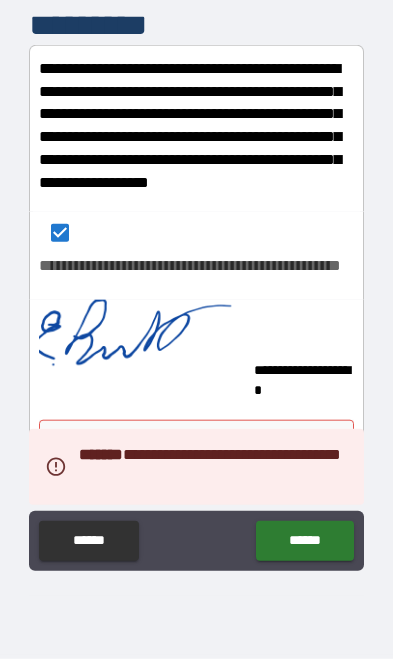 scroll, scrollTop: 3216, scrollLeft: 0, axis: vertical 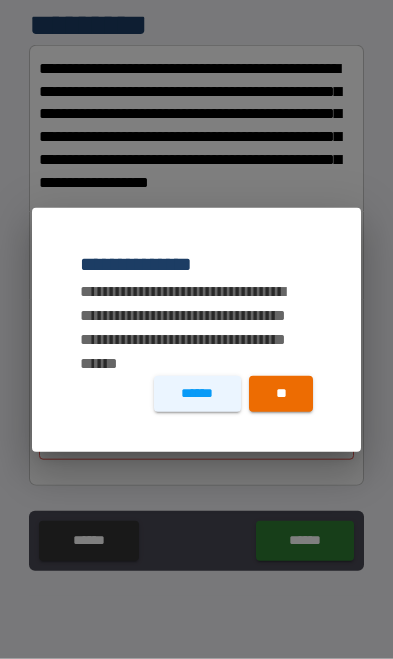 click on "******" at bounding box center (197, 394) 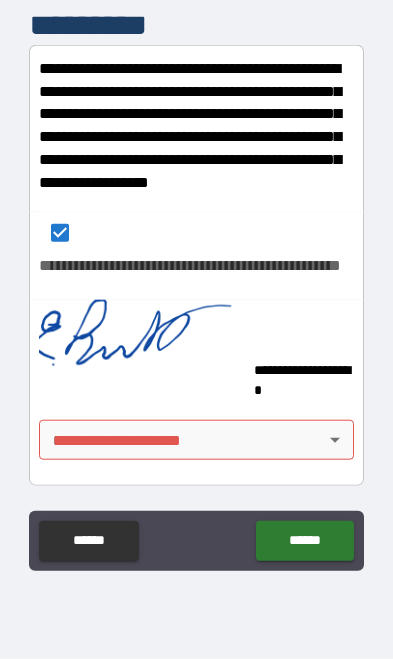 click on "**********" at bounding box center [196, 272] 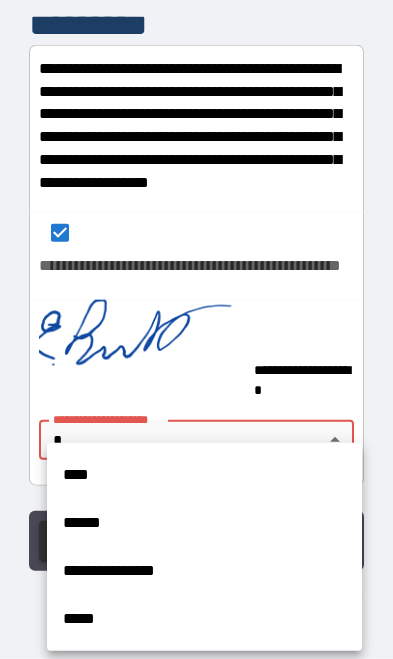click on "****" at bounding box center (204, 475) 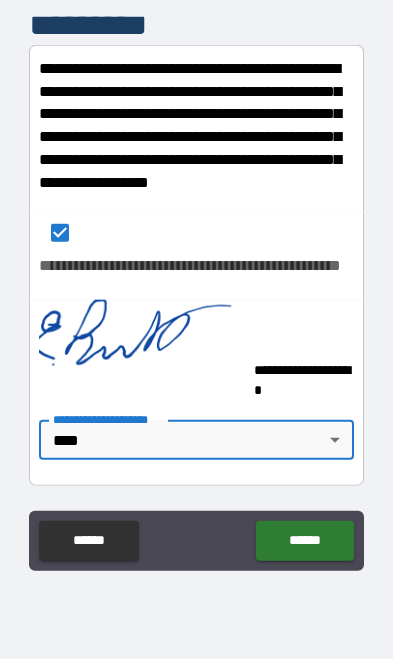 click on "******" at bounding box center (304, 541) 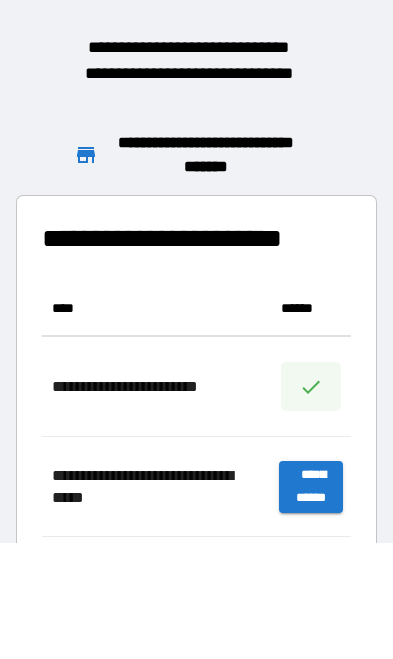 scroll, scrollTop: 1, scrollLeft: 1, axis: both 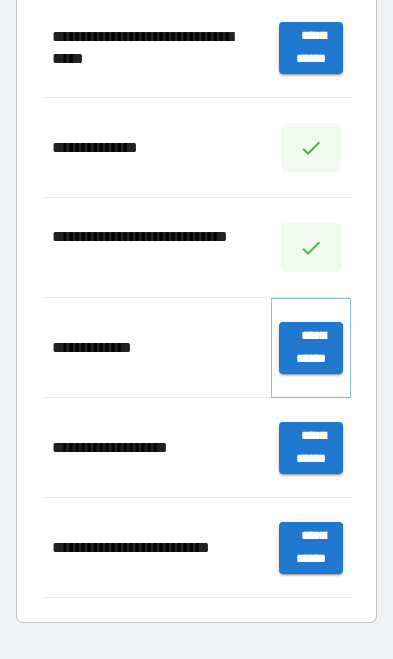 click on "**********" at bounding box center [311, 348] 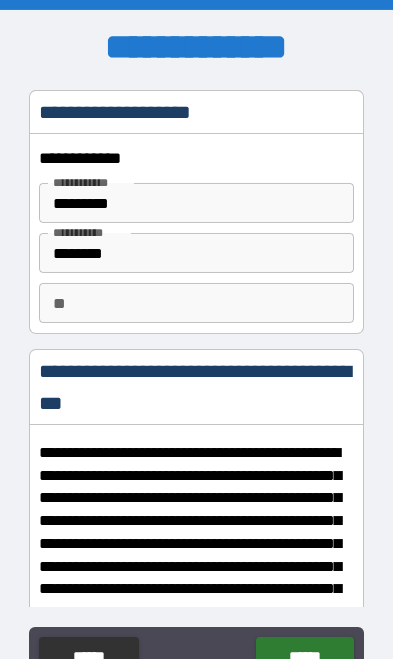 scroll, scrollTop: 36, scrollLeft: 0, axis: vertical 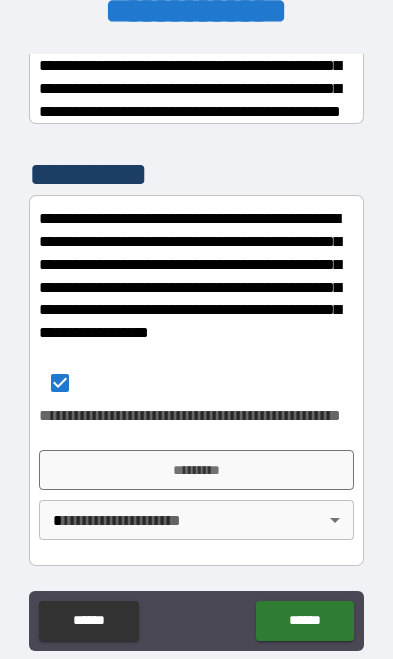 click on "*********" at bounding box center (196, 470) 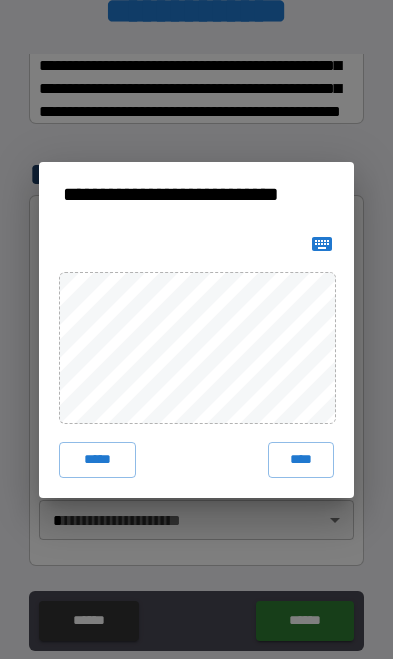 click on "****" at bounding box center [301, 460] 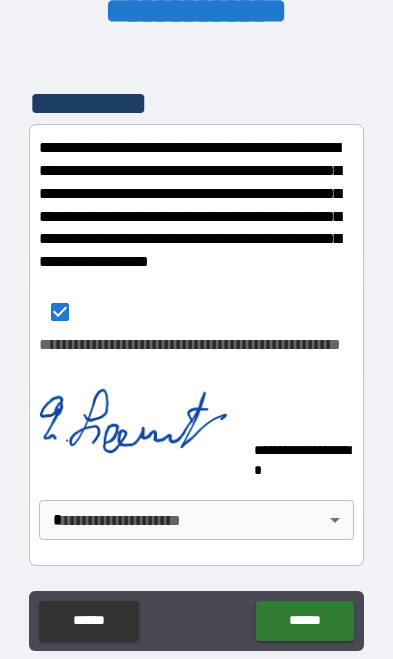 scroll, scrollTop: 1079, scrollLeft: 0, axis: vertical 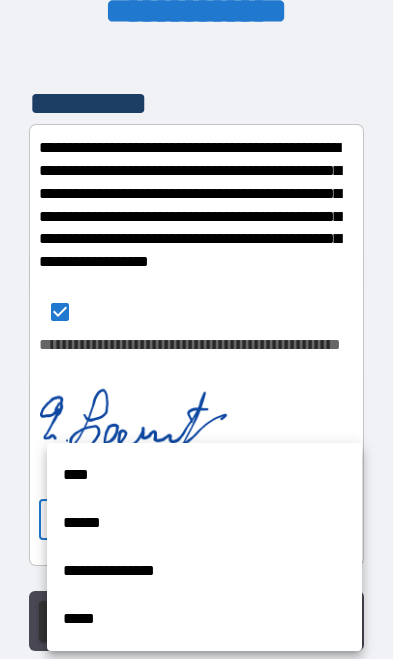 click on "****" at bounding box center [204, 475] 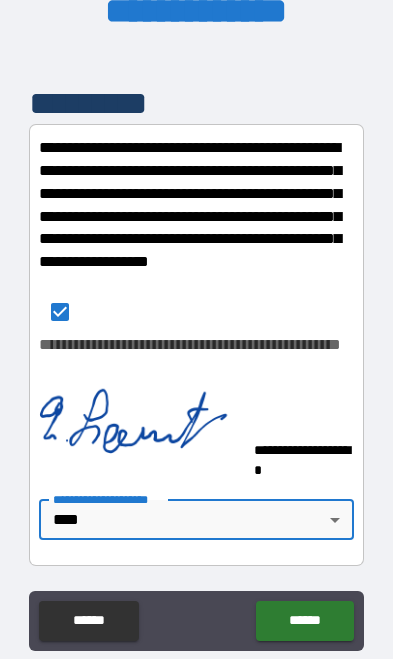 click on "******" at bounding box center (304, 621) 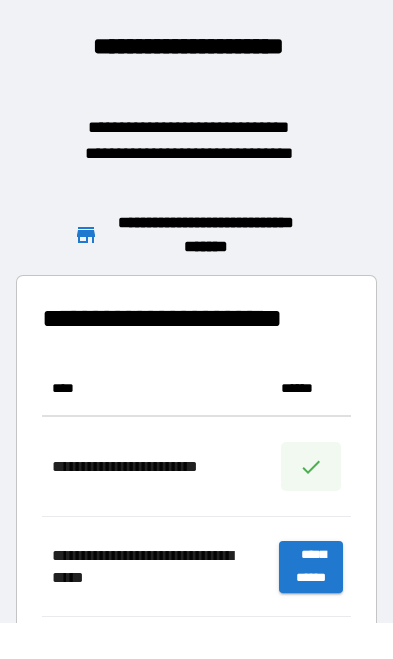 scroll, scrollTop: 1, scrollLeft: 1, axis: both 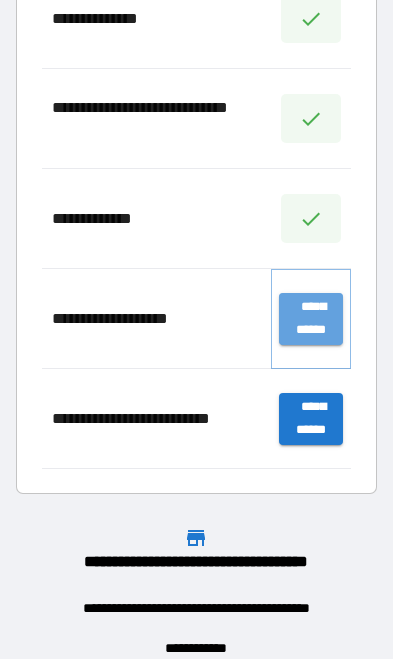 click on "**********" at bounding box center [311, 319] 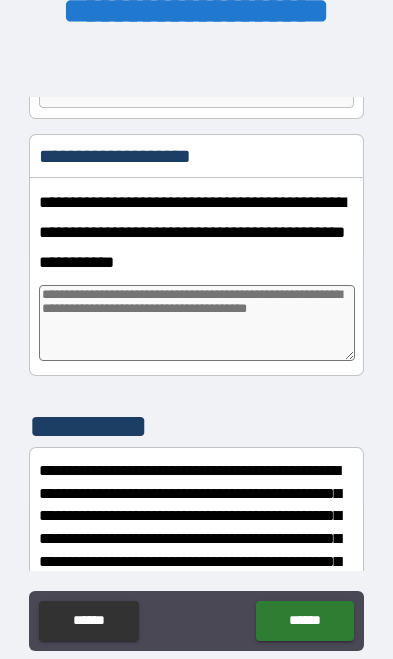 scroll, scrollTop: 252, scrollLeft: 0, axis: vertical 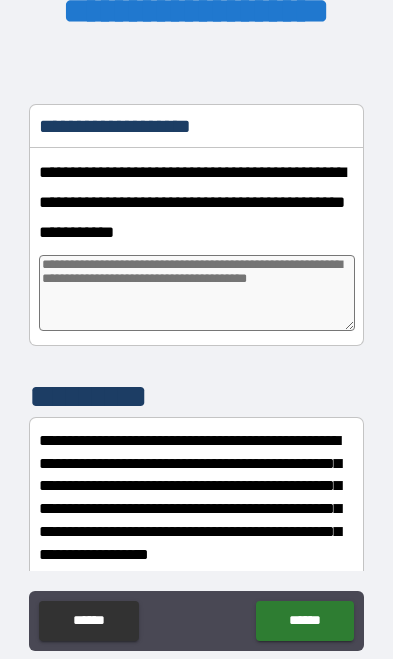 click at bounding box center [197, 293] 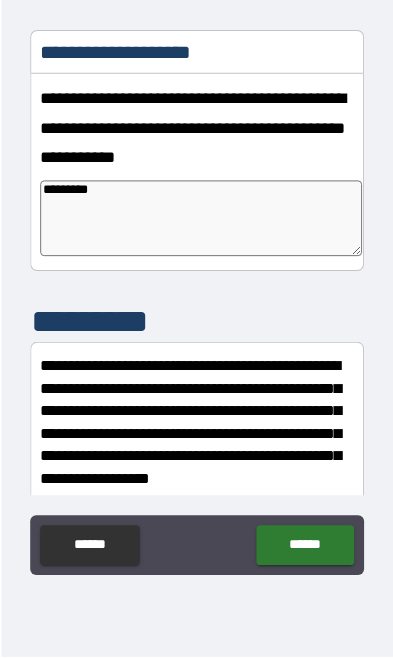 scroll, scrollTop: 109, scrollLeft: 0, axis: vertical 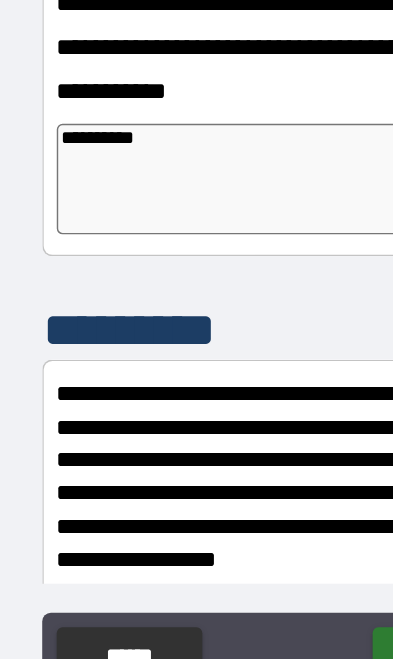 click on "**********" at bounding box center (200, 214) 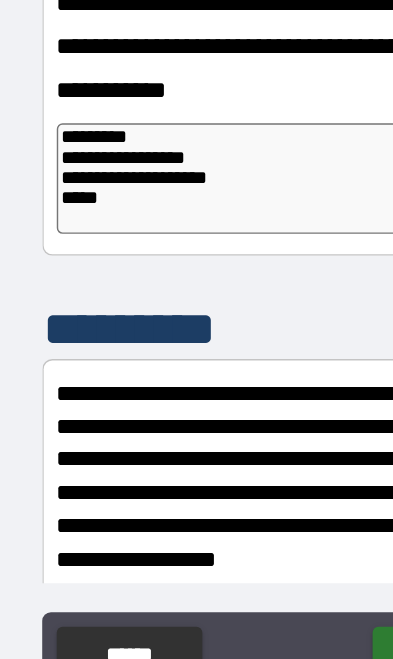 click on "**********" at bounding box center (196, 275) 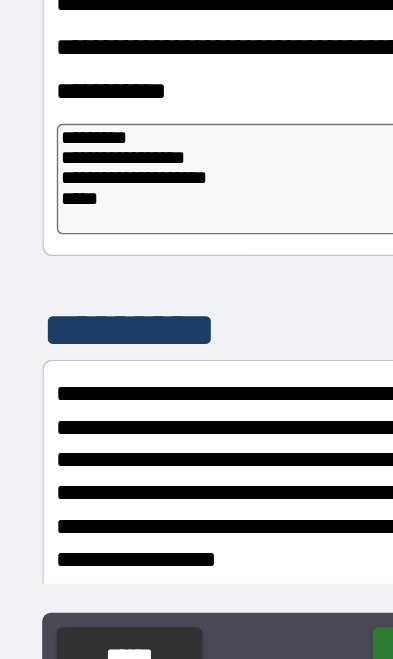 click on "**********" at bounding box center (196, 428) 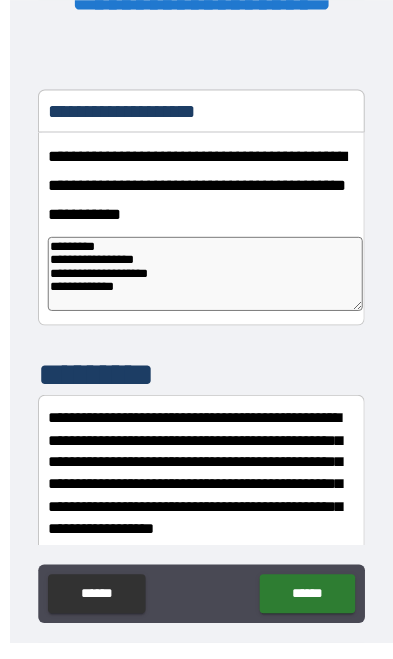 scroll, scrollTop: 110, scrollLeft: 0, axis: vertical 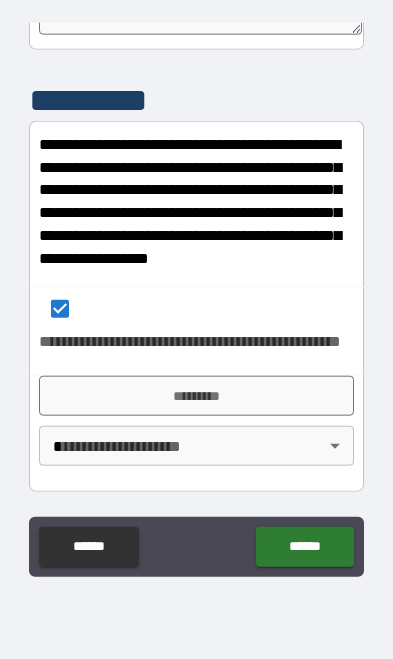 click on "*********" at bounding box center (196, 396) 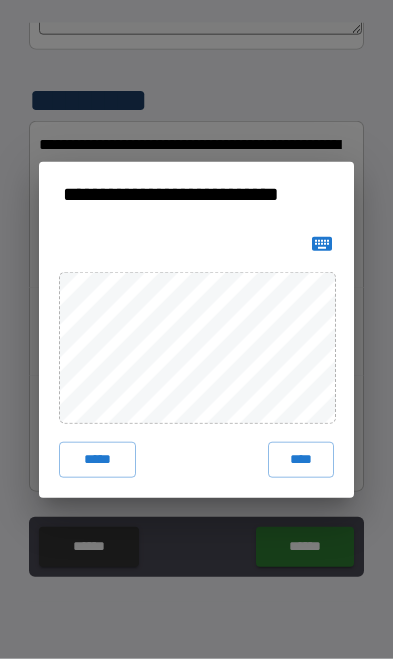 click on "****" at bounding box center (301, 460) 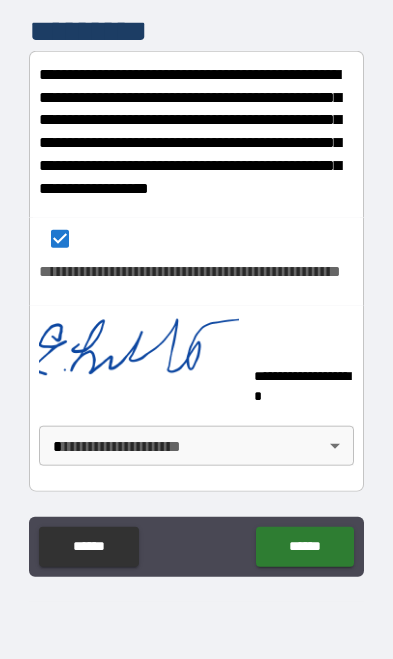 scroll, scrollTop: 544, scrollLeft: 0, axis: vertical 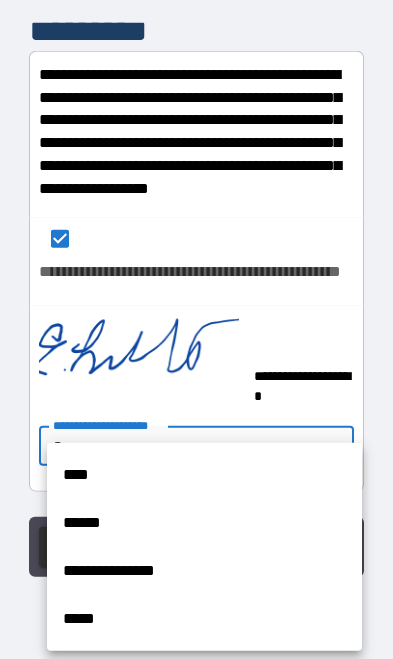 click on "****" at bounding box center [204, 475] 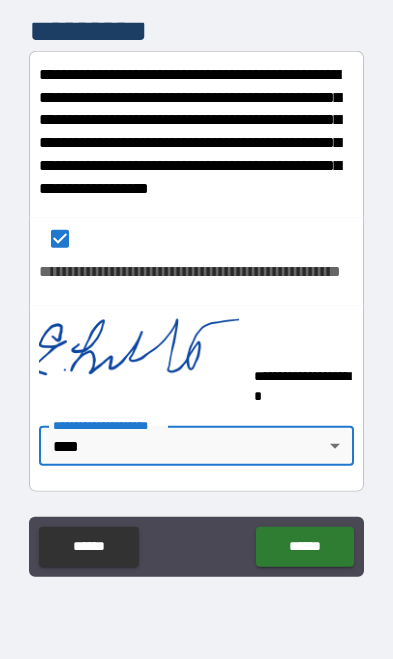 click on "******" at bounding box center [304, 547] 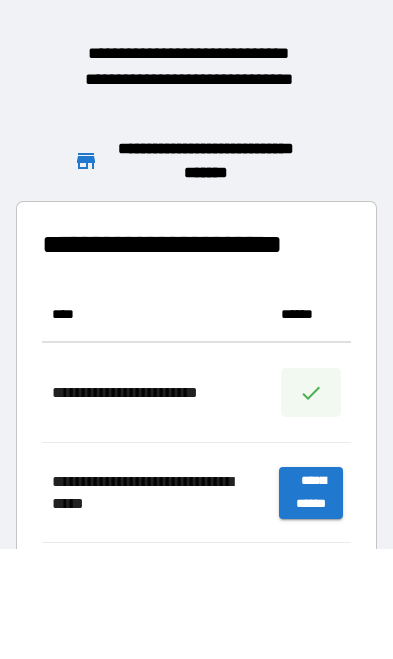 scroll, scrollTop: 1, scrollLeft: 1, axis: both 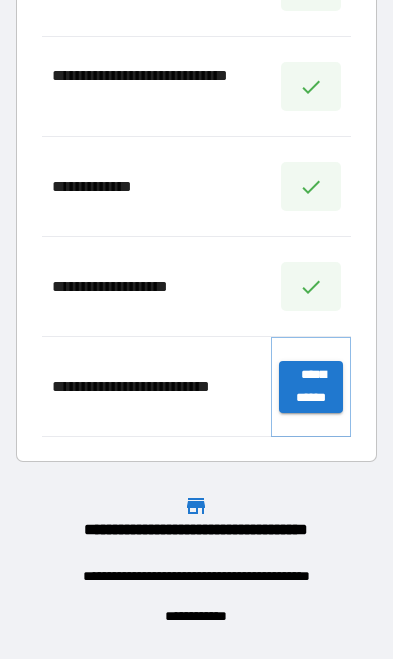 click on "**********" at bounding box center (311, 387) 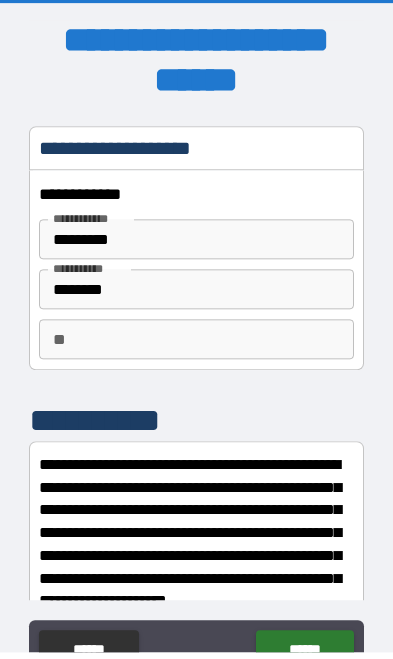 scroll, scrollTop: 36, scrollLeft: 0, axis: vertical 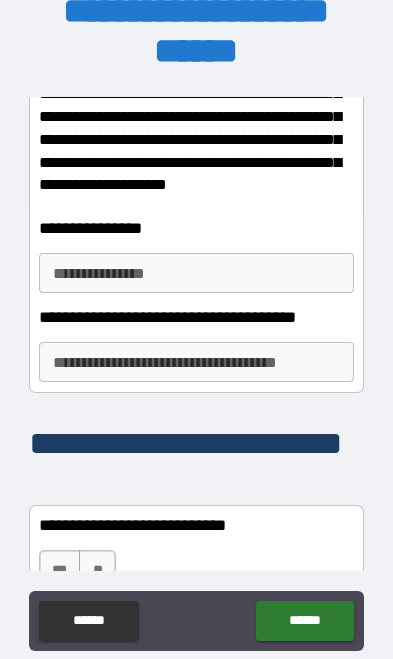 click on "**********" at bounding box center (196, 273) 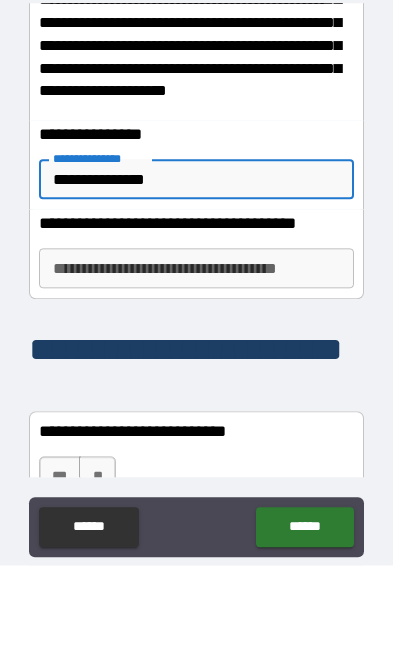 click on "**********" at bounding box center [196, 362] 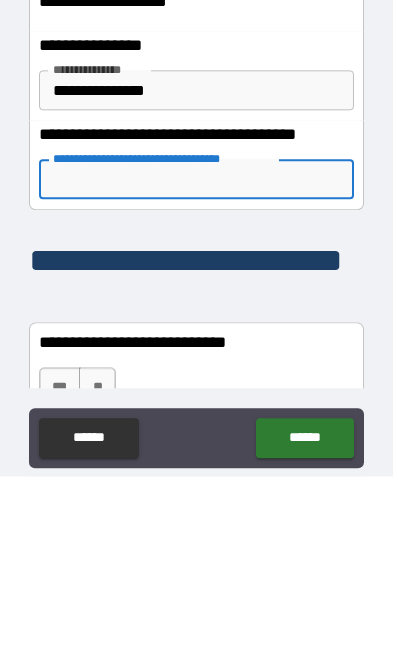 scroll, scrollTop: 116, scrollLeft: 0, axis: vertical 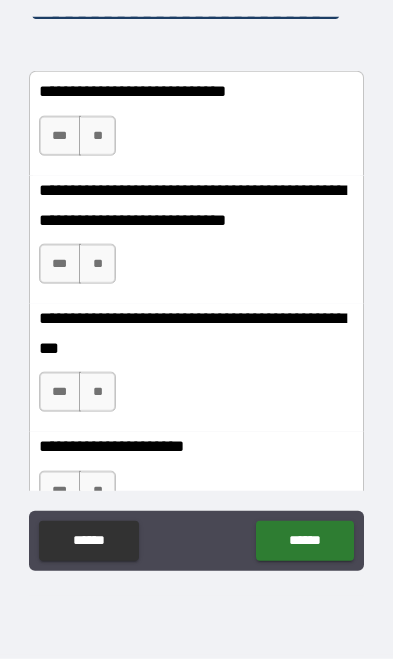 click on "**" at bounding box center [97, 136] 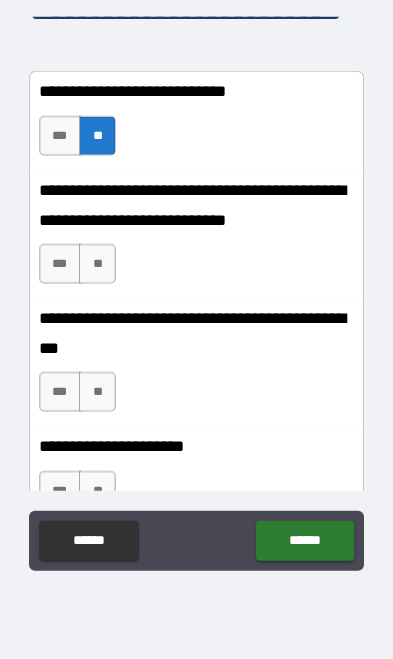 click on "**" at bounding box center (97, 264) 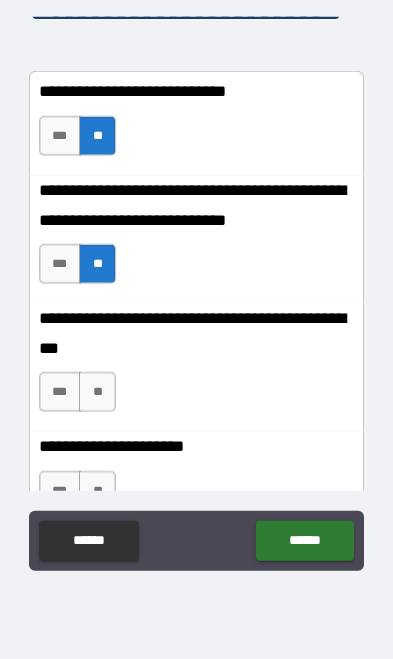 click on "**" at bounding box center (97, 392) 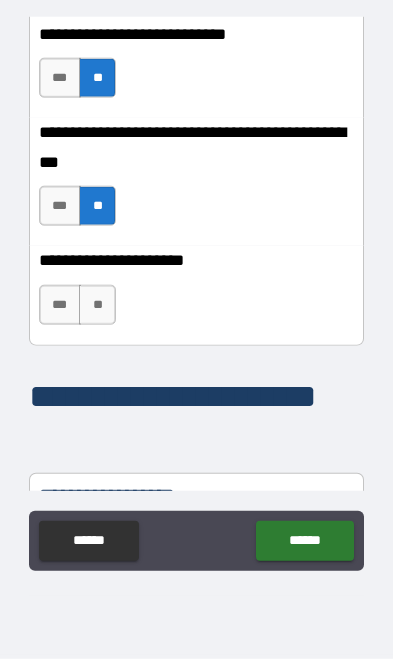 scroll, scrollTop: 944, scrollLeft: 0, axis: vertical 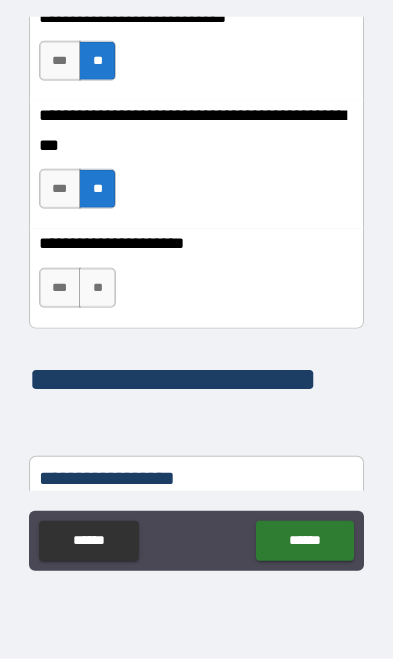 click on "***" at bounding box center (60, 288) 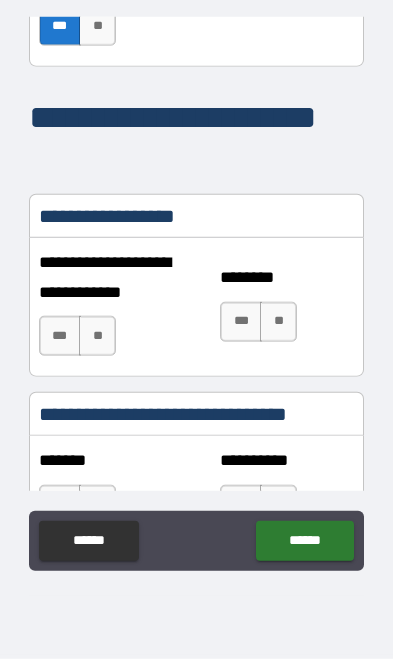 scroll, scrollTop: 1206, scrollLeft: 0, axis: vertical 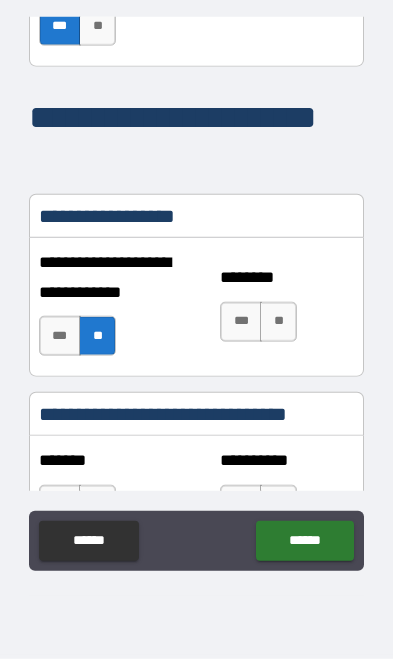 click on "**" at bounding box center [278, 322] 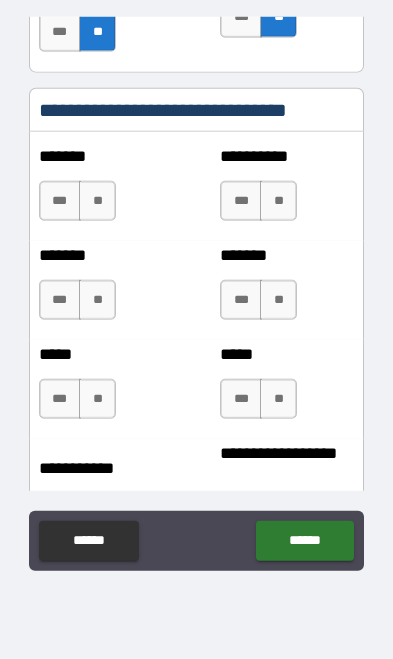 scroll, scrollTop: 1475, scrollLeft: 0, axis: vertical 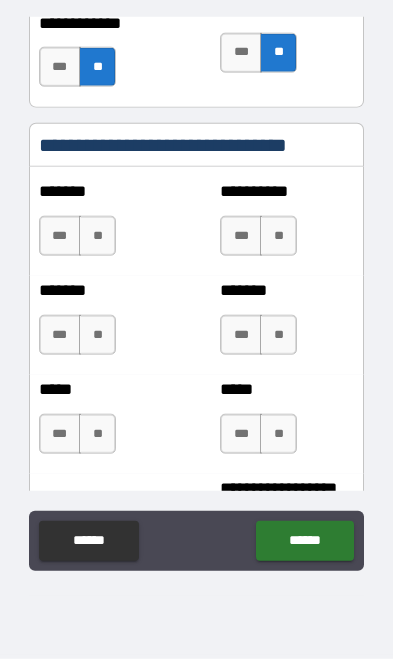 click on "**" at bounding box center [97, 236] 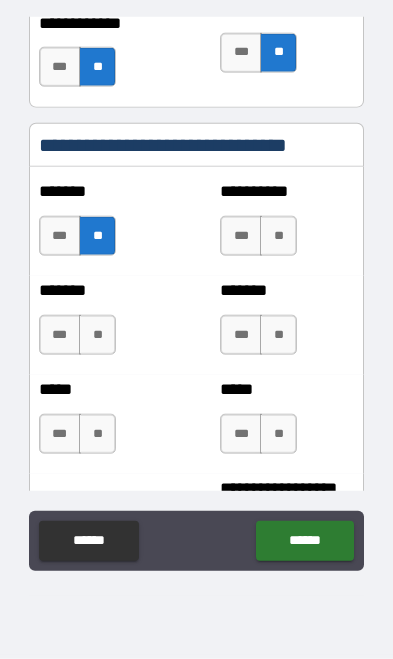 click on "**" at bounding box center (97, 335) 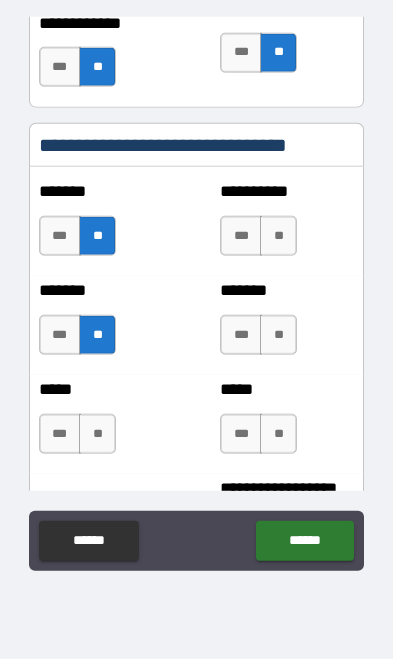 click on "**" at bounding box center (97, 434) 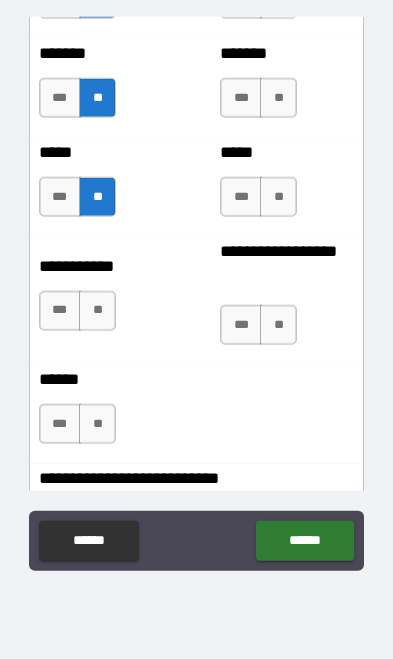 scroll, scrollTop: 1703, scrollLeft: 0, axis: vertical 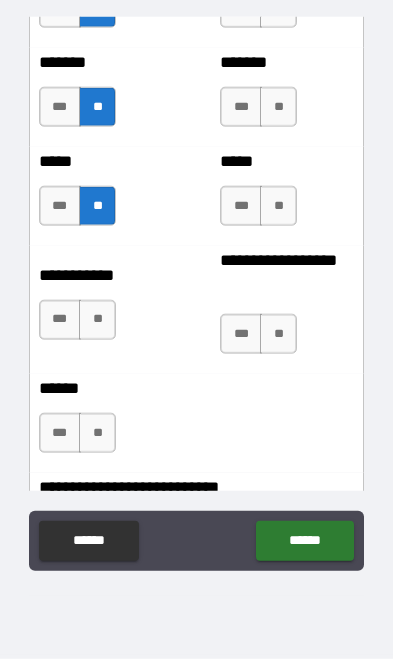click on "**" at bounding box center (97, 320) 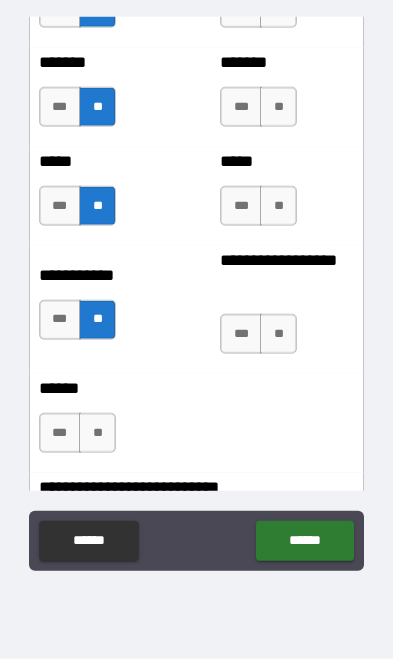 click on "**" at bounding box center (97, 433) 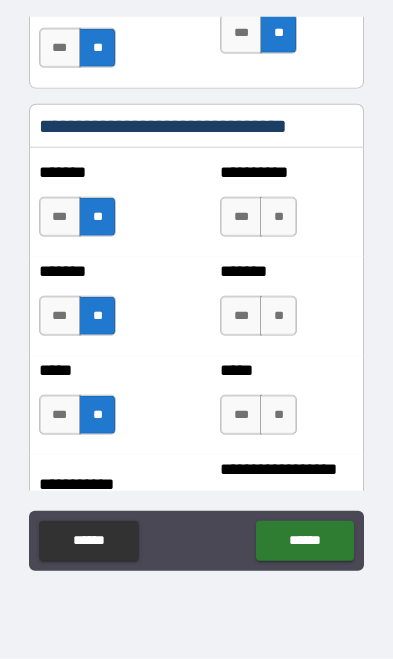 scroll, scrollTop: 1488, scrollLeft: 0, axis: vertical 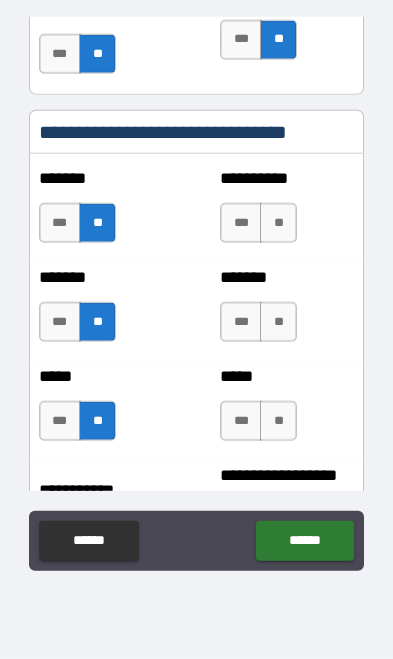 click on "**" at bounding box center (278, 223) 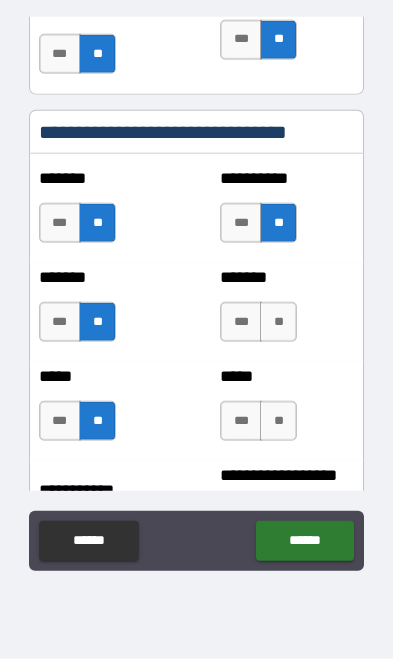 click on "**" at bounding box center (278, 322) 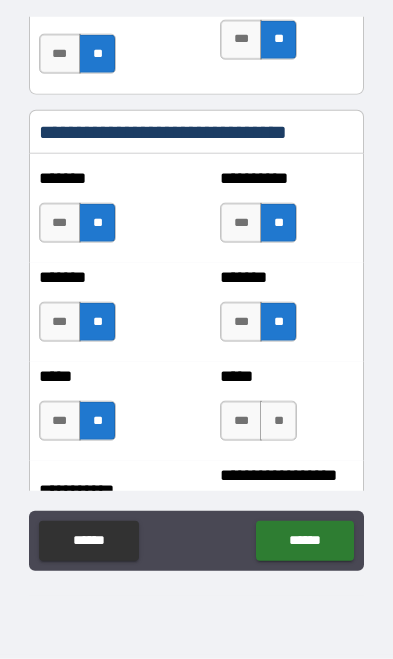 click on "**" at bounding box center (278, 421) 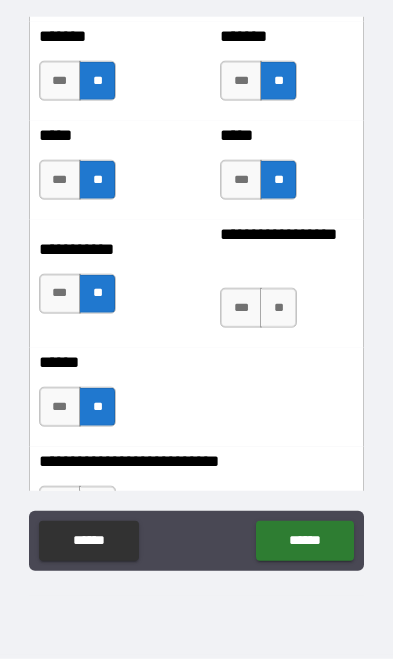 scroll, scrollTop: 1796, scrollLeft: 0, axis: vertical 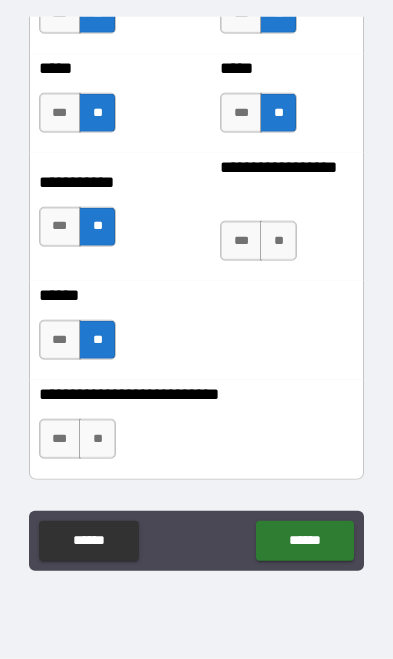 click on "**" at bounding box center [278, 241] 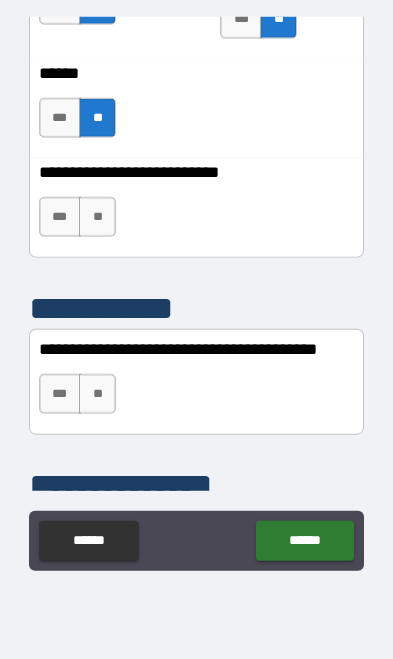 scroll, scrollTop: 2015, scrollLeft: 0, axis: vertical 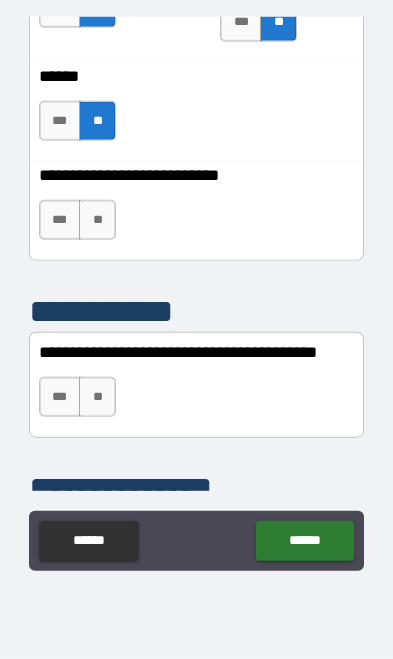 click on "**" at bounding box center (97, 220) 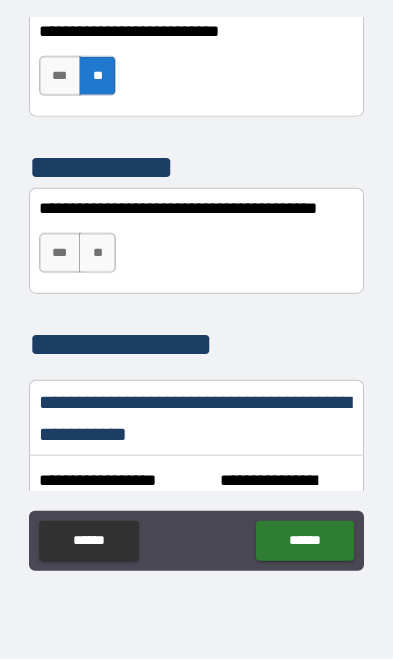 scroll, scrollTop: 2166, scrollLeft: 0, axis: vertical 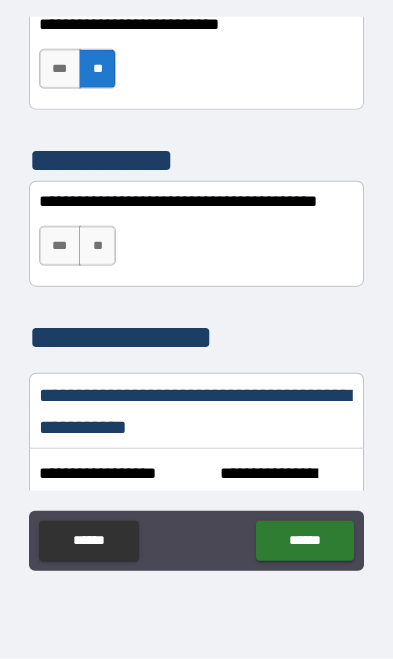 click on "***" at bounding box center [60, 246] 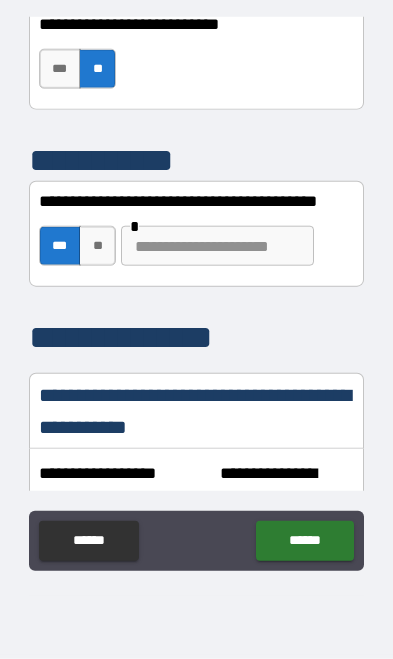 click at bounding box center [217, 246] 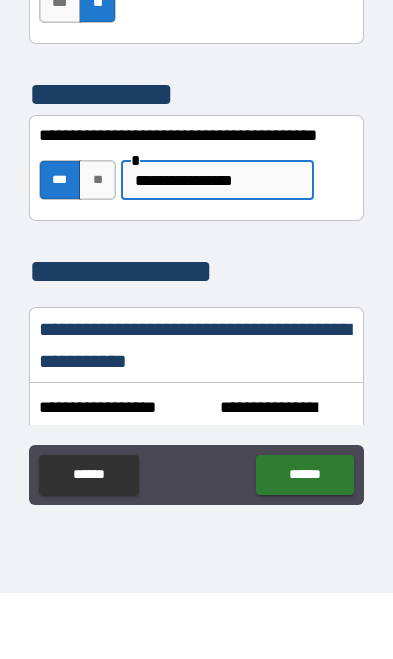 scroll, scrollTop: 116, scrollLeft: 0, axis: vertical 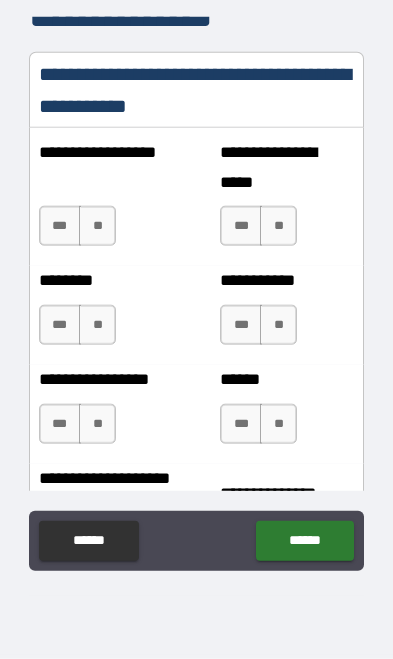 click on "**" at bounding box center (97, 226) 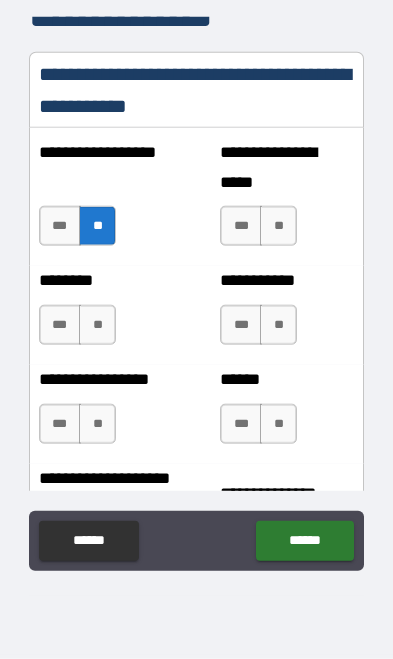 click on "***" at bounding box center (60, 325) 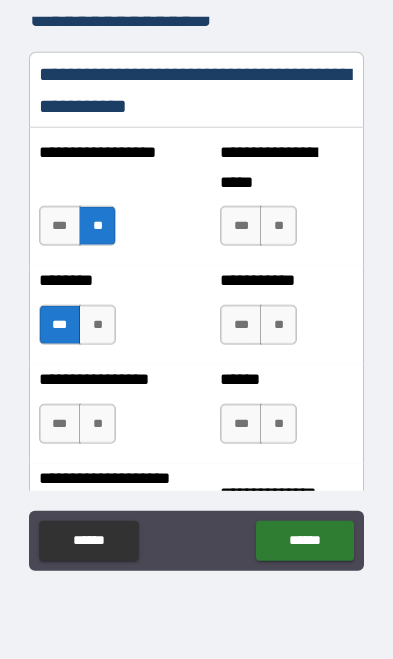 click on "**" at bounding box center [97, 424] 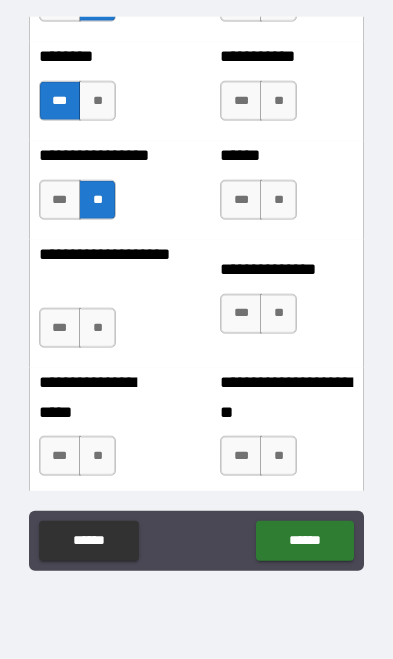 scroll, scrollTop: 2725, scrollLeft: 0, axis: vertical 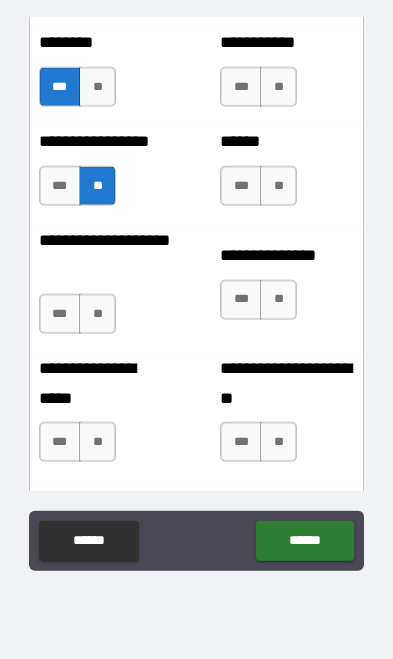 click on "**" at bounding box center (97, 314) 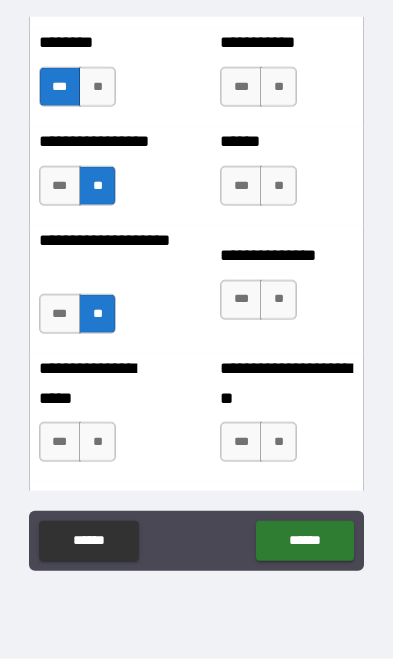 click on "**" at bounding box center (97, 442) 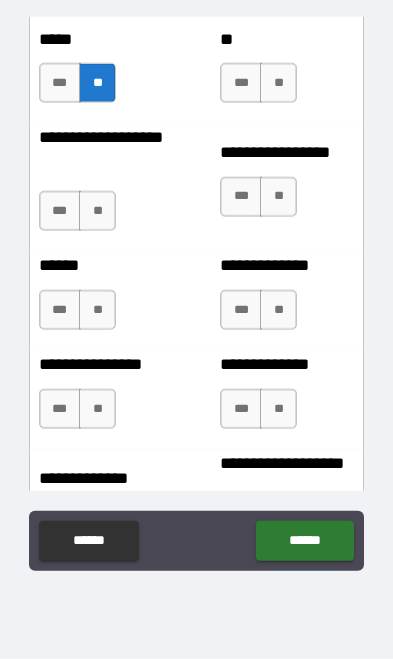 scroll, scrollTop: 3077, scrollLeft: 0, axis: vertical 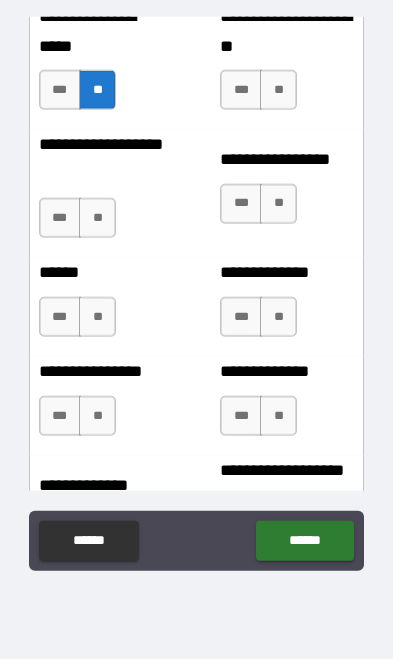 click on "**" at bounding box center (97, 218) 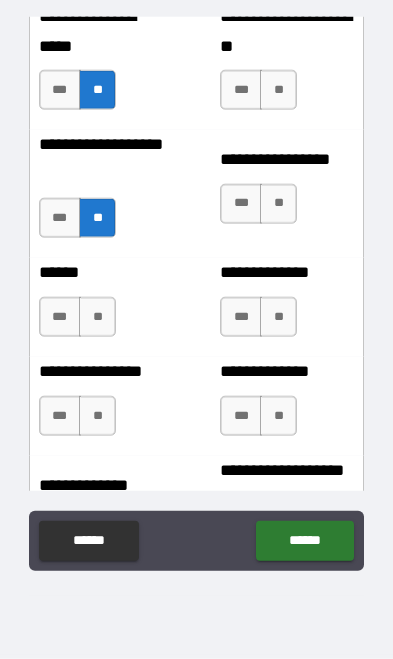 click on "**" at bounding box center (97, 317) 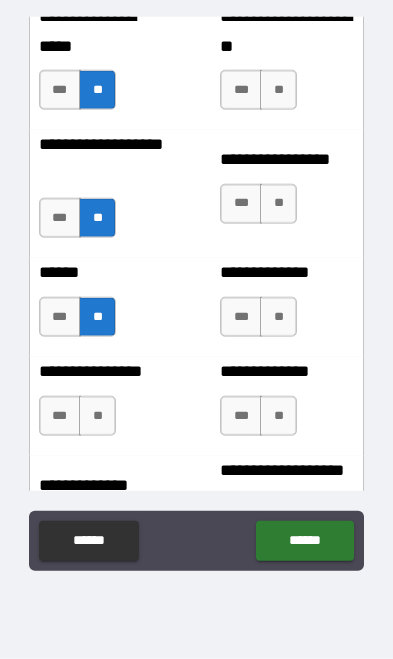 click on "**" at bounding box center (97, 416) 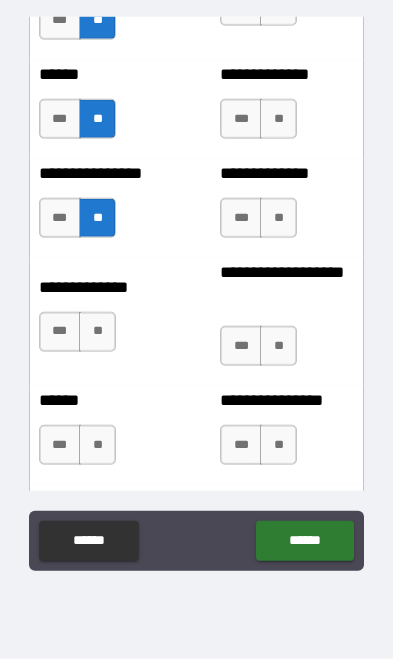 scroll, scrollTop: 3344, scrollLeft: 0, axis: vertical 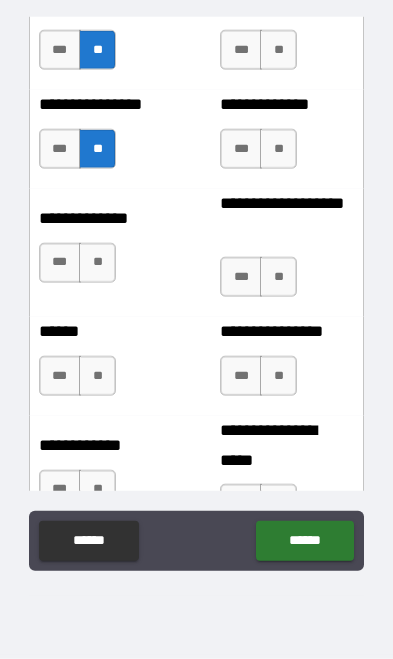 click on "**" at bounding box center [97, 263] 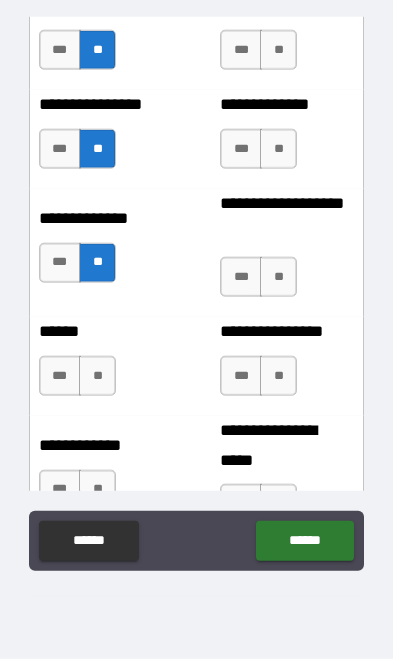 click on "**" at bounding box center (97, 376) 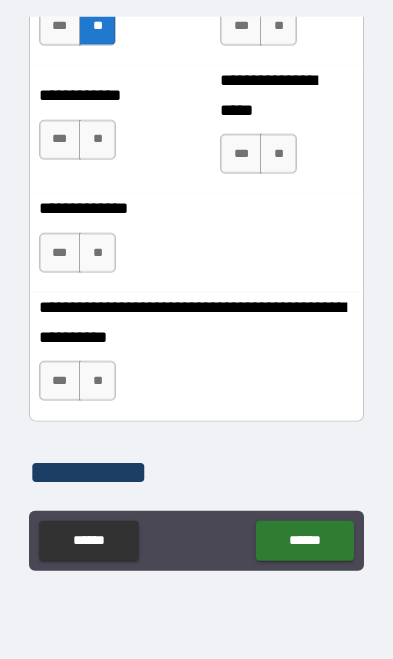 scroll, scrollTop: 3673, scrollLeft: 0, axis: vertical 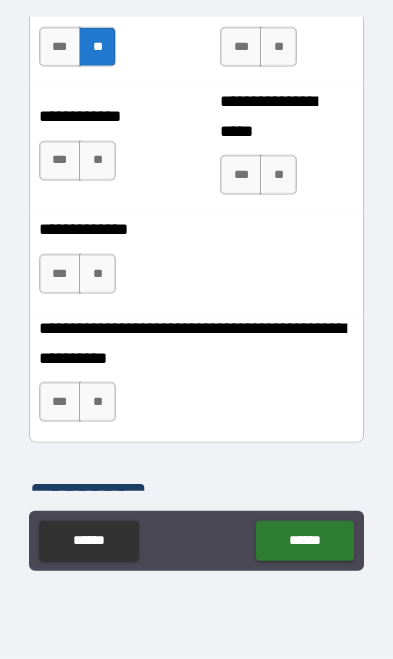 click on "**" at bounding box center [97, 161] 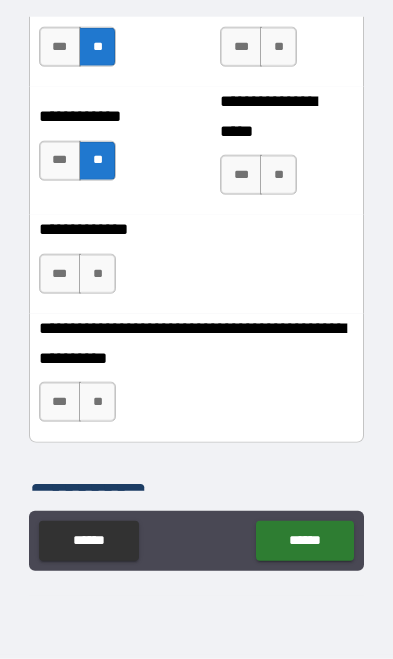 click on "**" at bounding box center [97, 274] 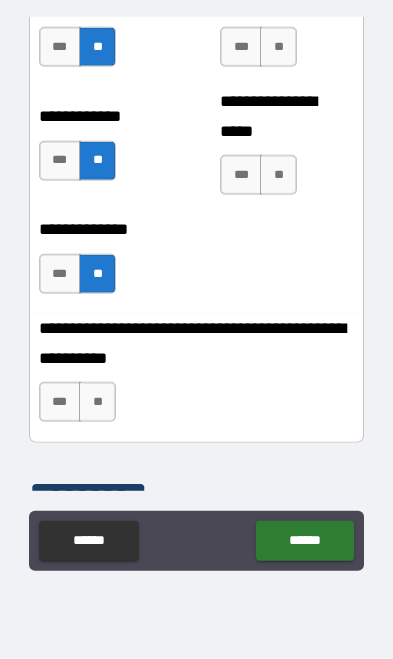 click on "**" at bounding box center [97, 402] 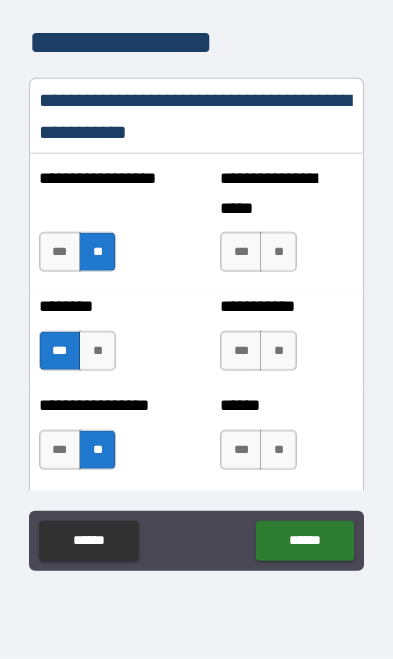 scroll, scrollTop: 2484, scrollLeft: 0, axis: vertical 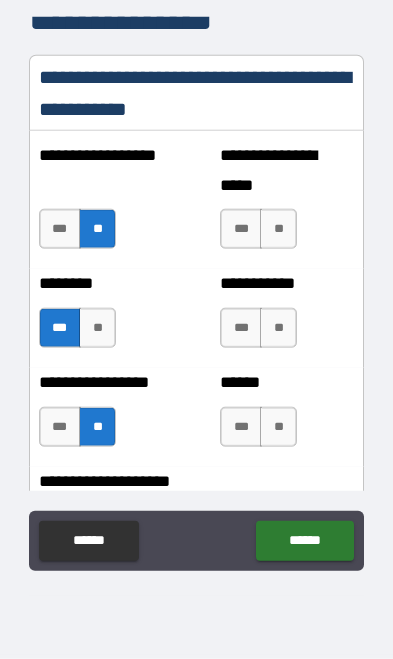 click on "**" at bounding box center [278, 229] 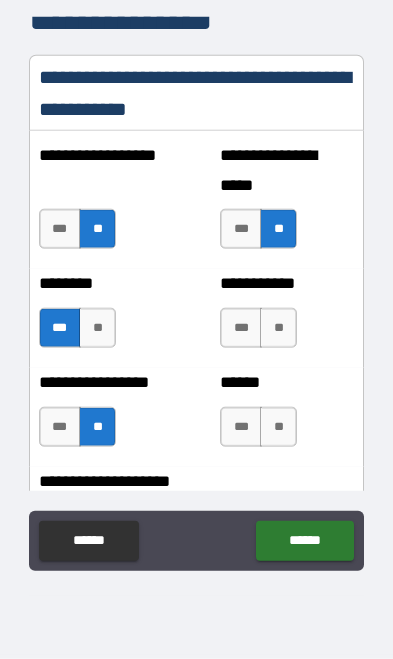 click on "**" at bounding box center (278, 328) 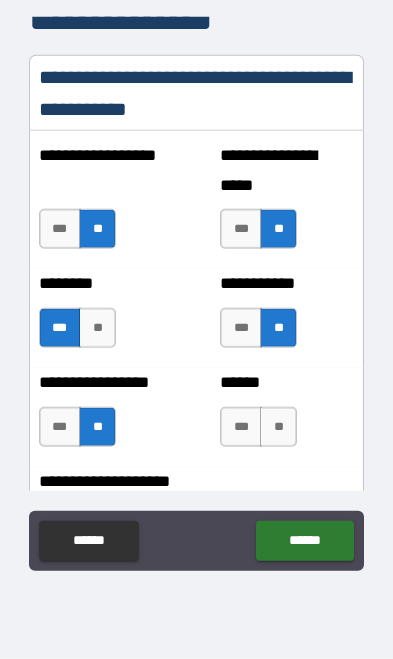 click on "**" at bounding box center (278, 427) 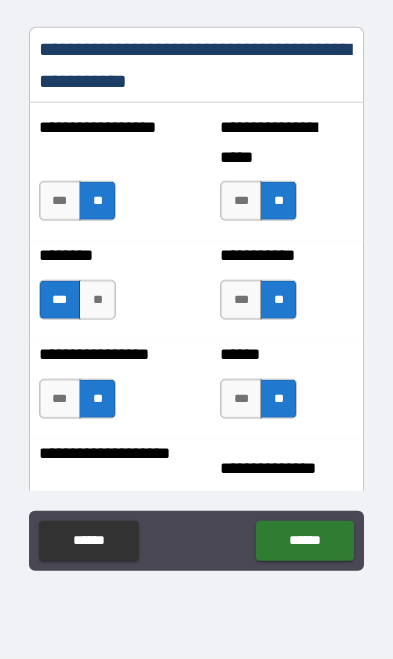 scroll, scrollTop: 2525, scrollLeft: 0, axis: vertical 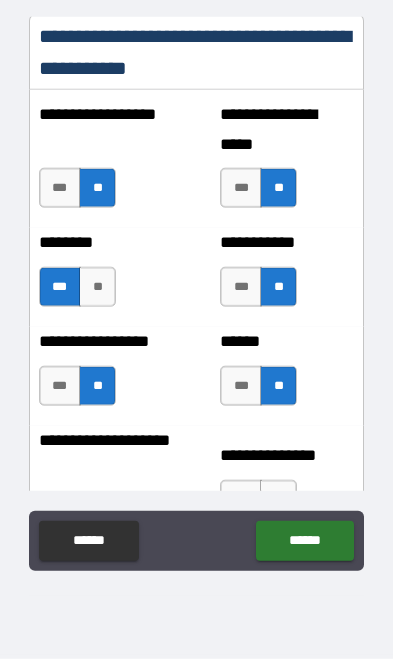 click on "***" at bounding box center (241, 386) 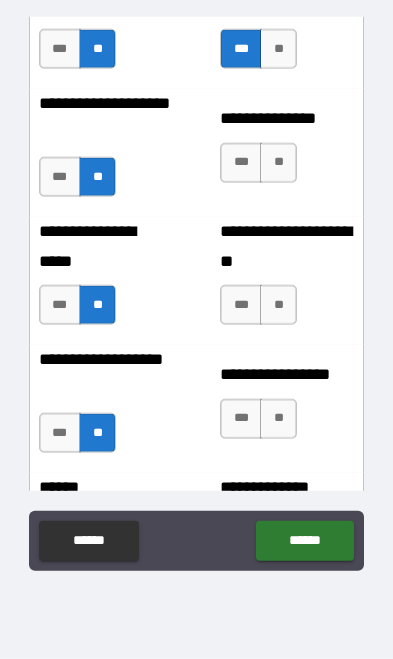 scroll, scrollTop: 2852, scrollLeft: 0, axis: vertical 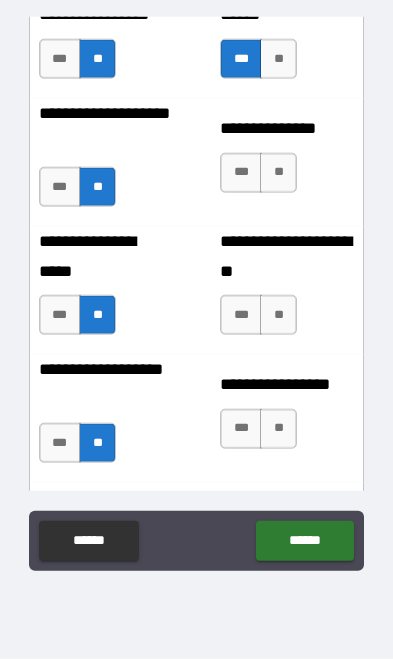 click on "***" at bounding box center [241, 173] 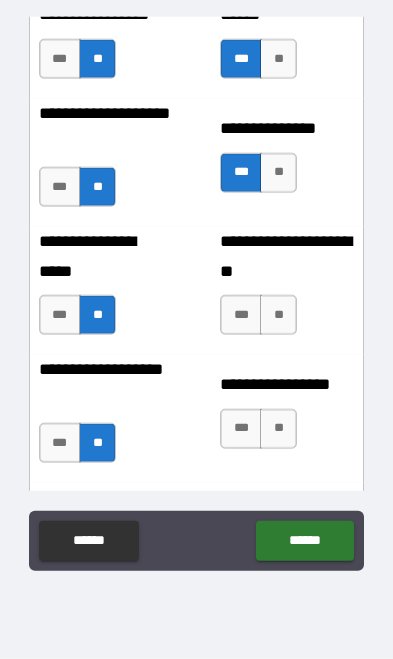click on "**" at bounding box center (278, 315) 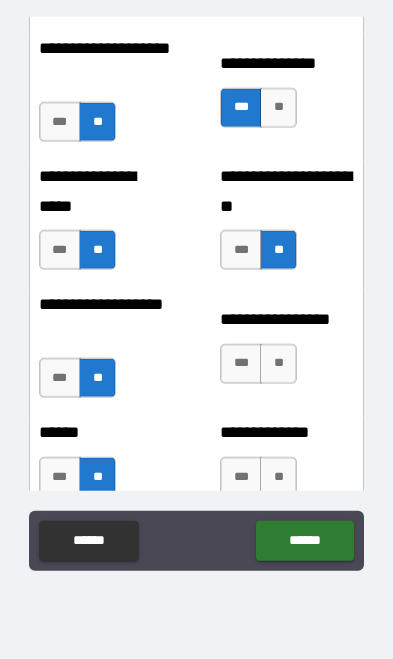 scroll, scrollTop: 2918, scrollLeft: 0, axis: vertical 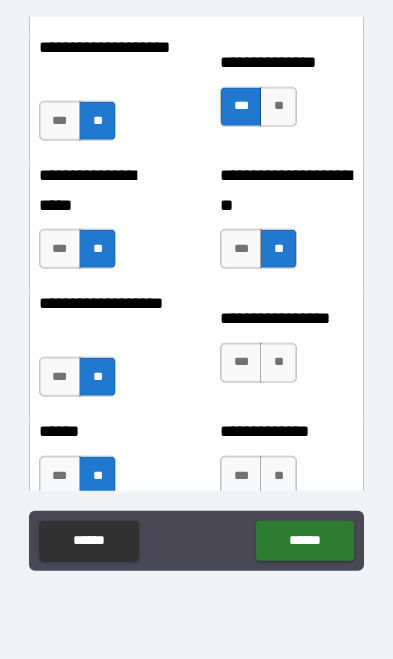 click on "***" at bounding box center (241, 363) 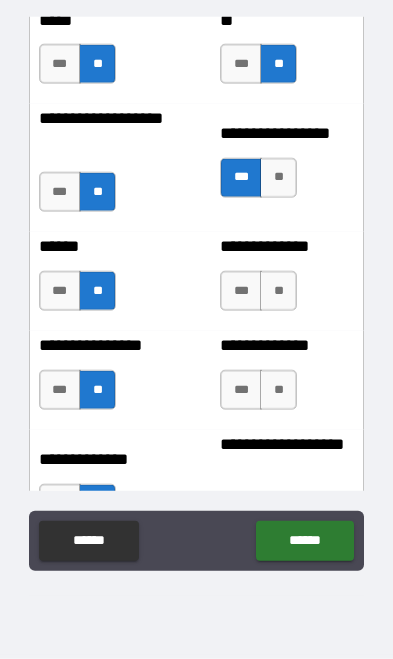 scroll, scrollTop: 3125, scrollLeft: 0, axis: vertical 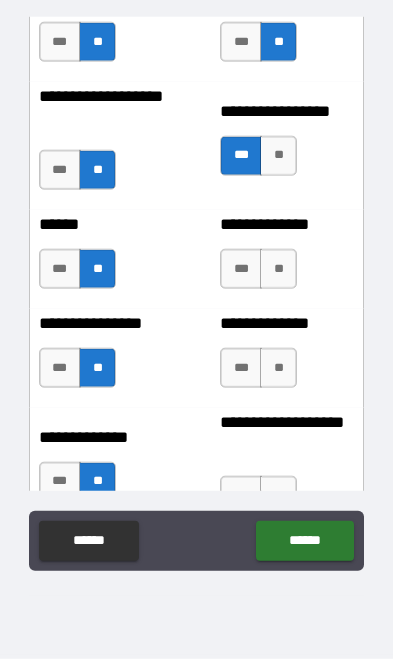 click on "**" at bounding box center [278, 269] 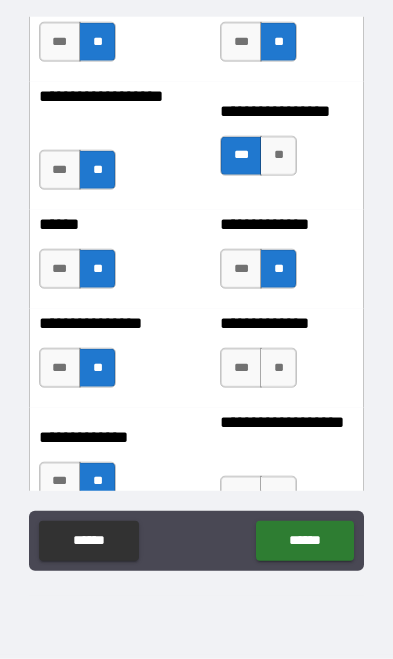 click on "**" at bounding box center (278, 368) 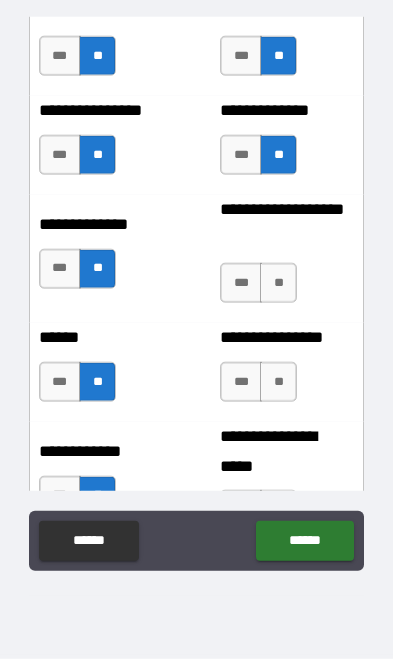 scroll, scrollTop: 3410, scrollLeft: 0, axis: vertical 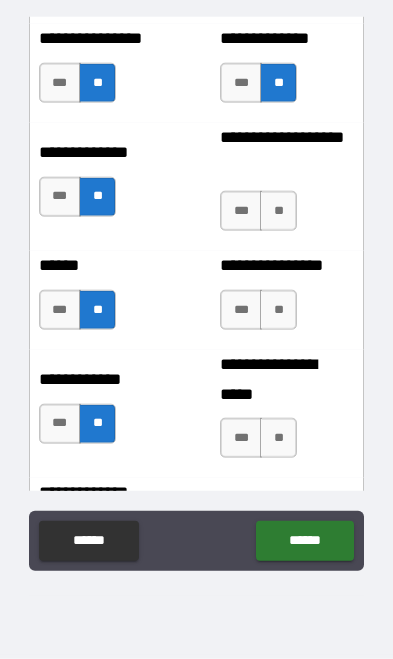 click on "**" at bounding box center [278, 211] 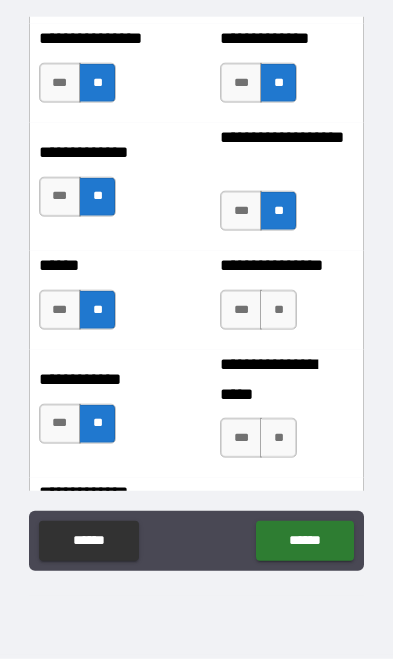 click on "**" at bounding box center [278, 310] 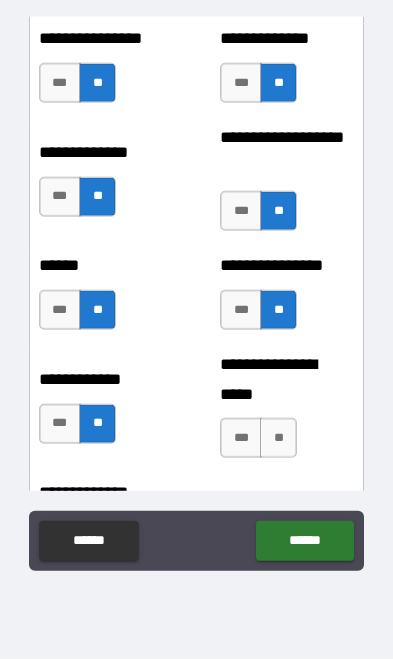 click on "**" at bounding box center (278, 438) 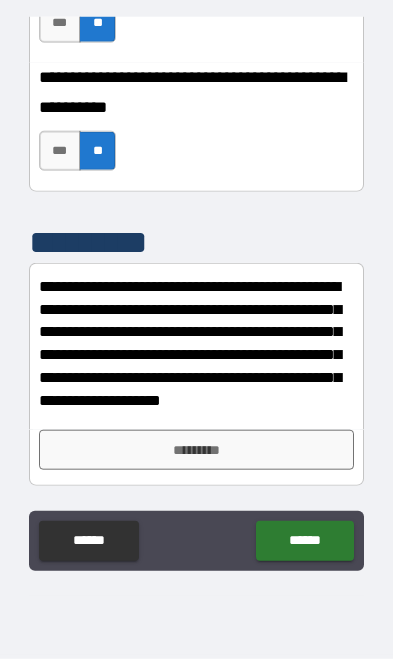 scroll, scrollTop: 3924, scrollLeft: 0, axis: vertical 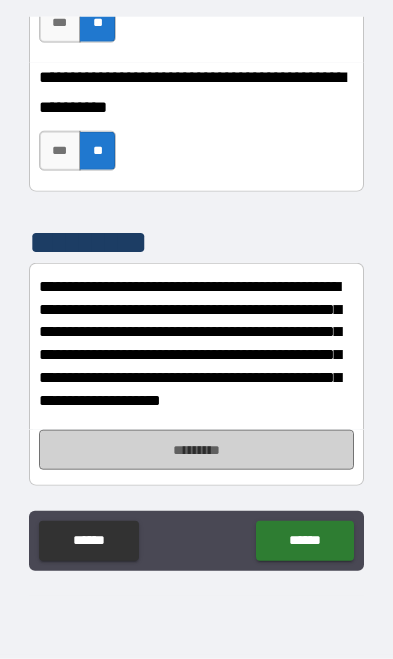 click on "*********" at bounding box center (196, 450) 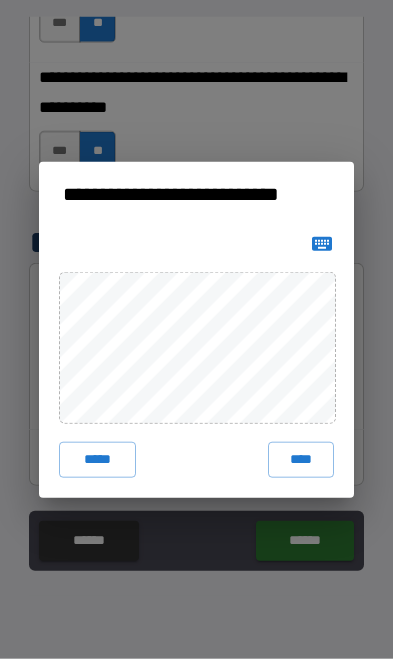click on "****" at bounding box center (301, 460) 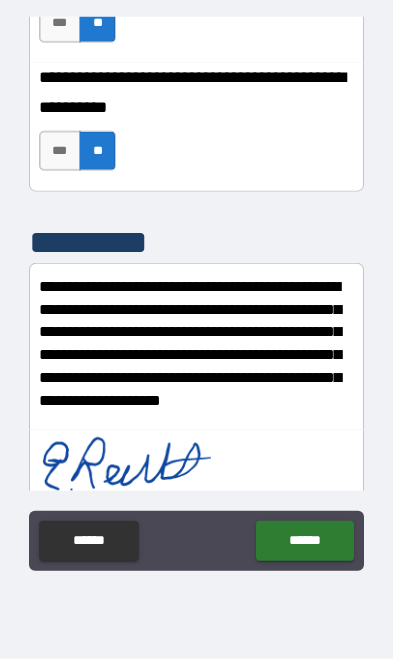 click on "******" at bounding box center (304, 541) 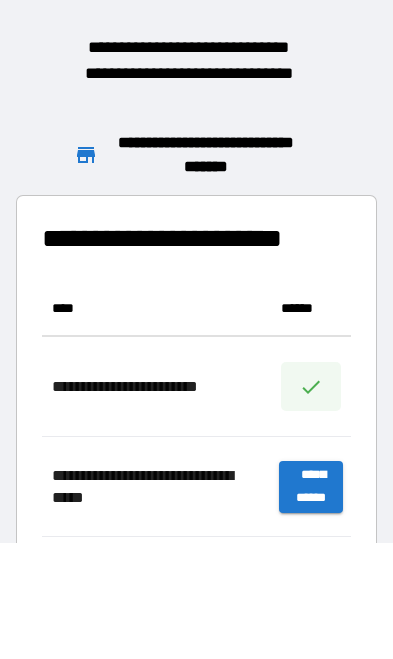 scroll, scrollTop: 1, scrollLeft: 1, axis: both 